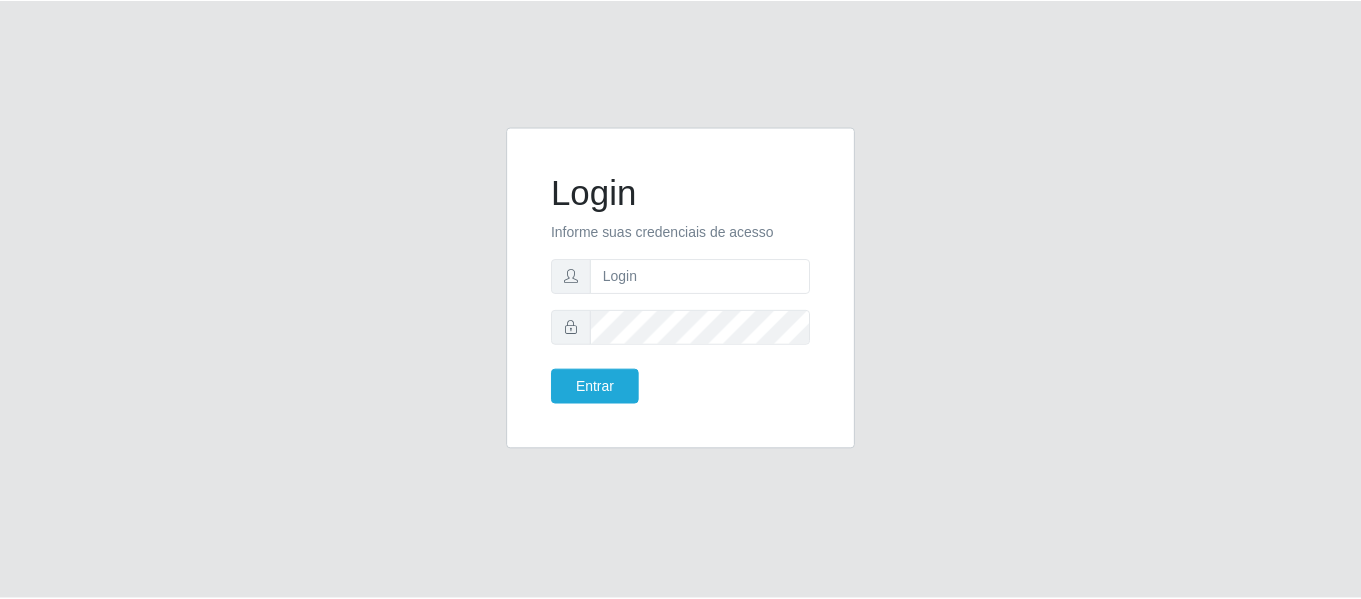 scroll, scrollTop: 0, scrollLeft: 0, axis: both 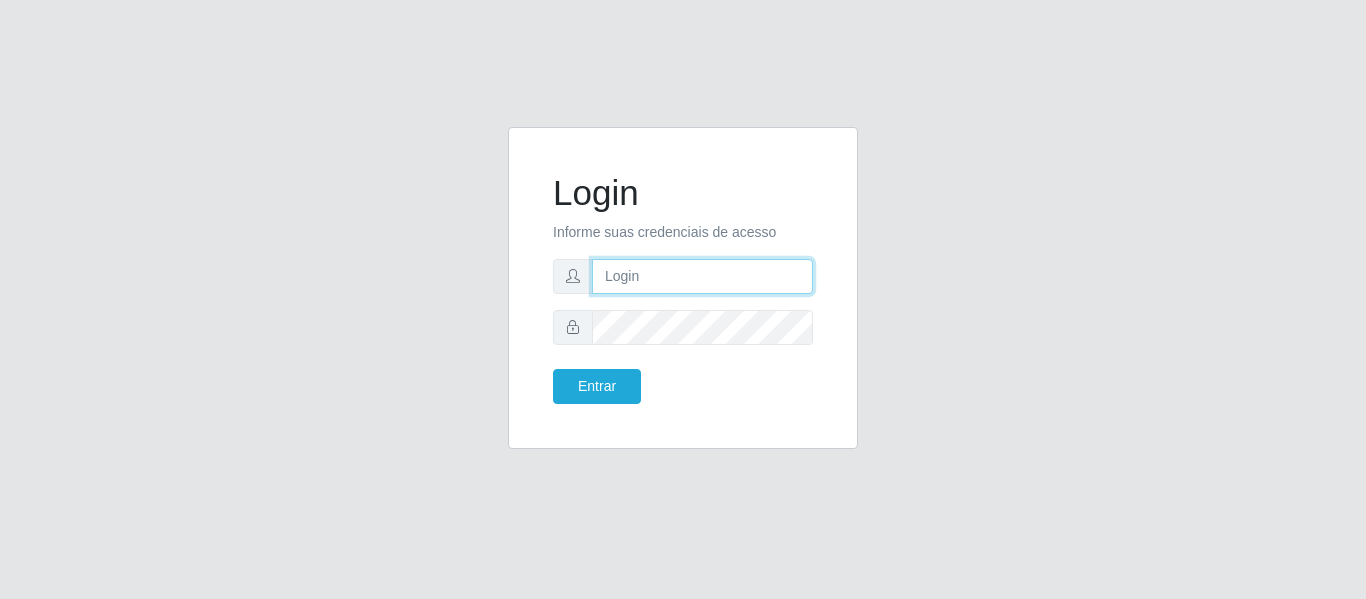 click at bounding box center (702, 276) 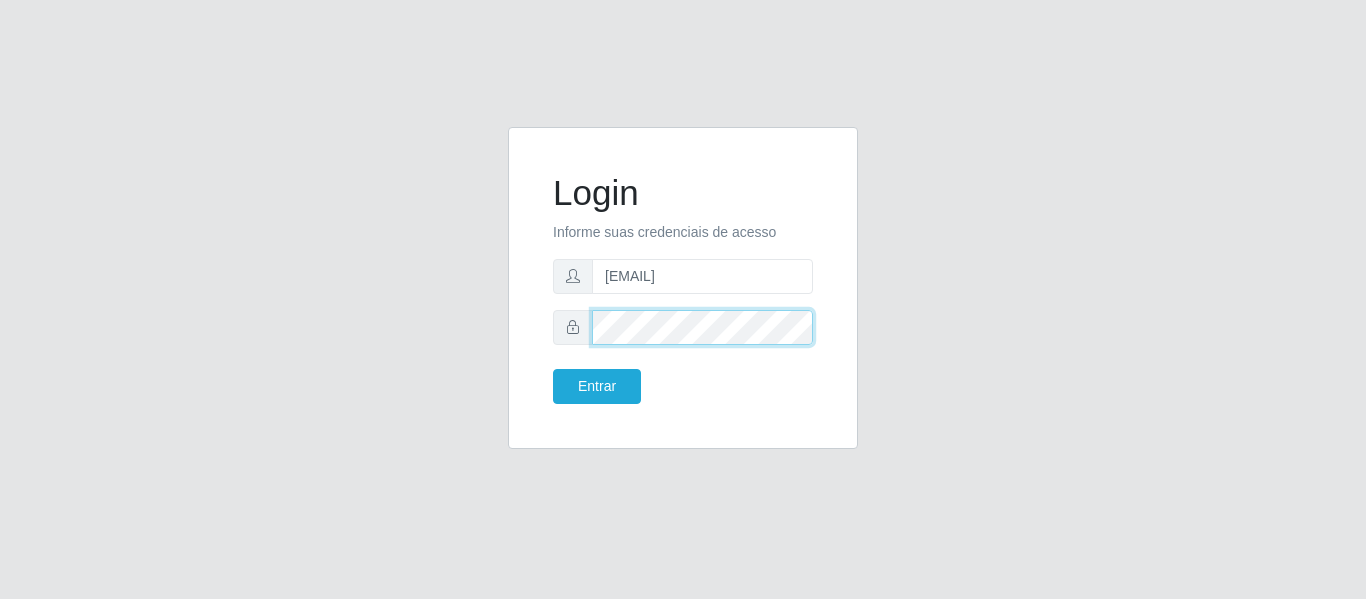 click on "Entrar" at bounding box center [597, 386] 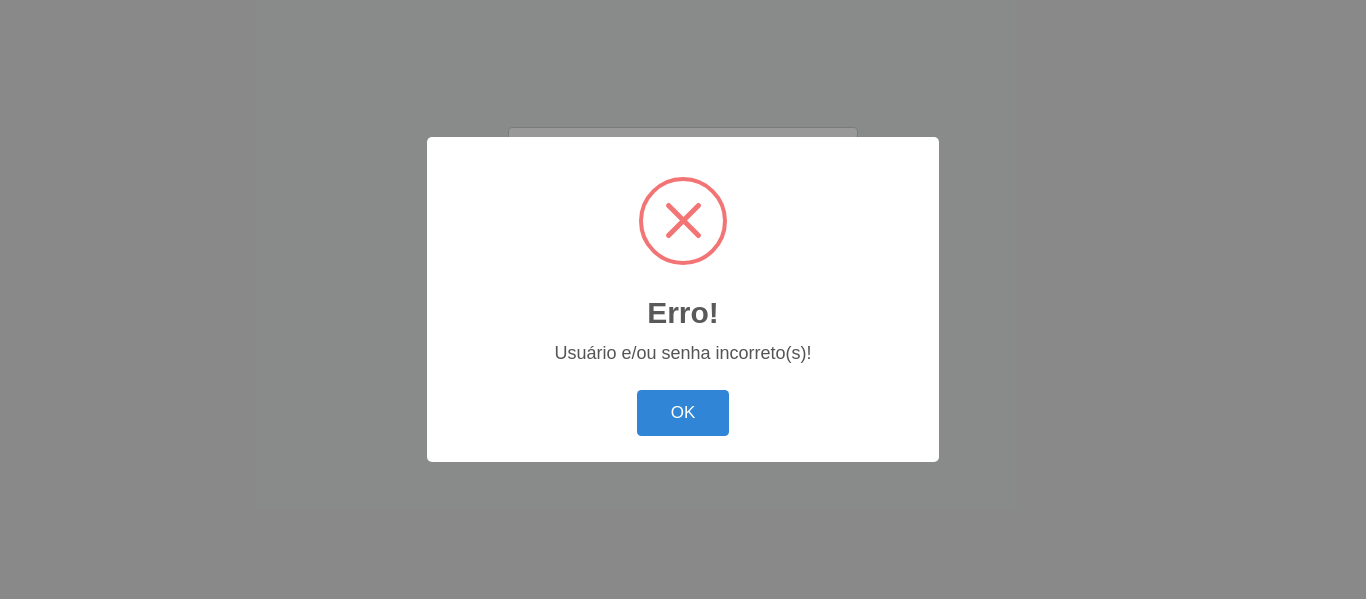 type 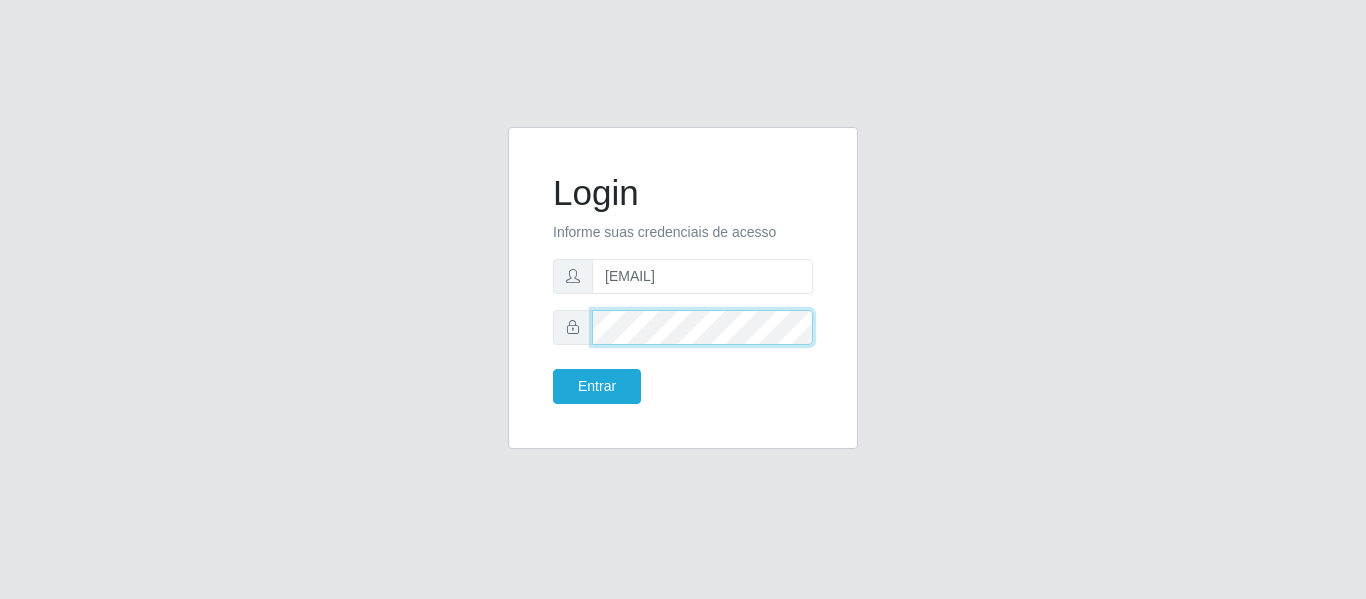 click on "[ACTION] [ACTION] [EMAIL] [ACTION]" at bounding box center (683, 288) 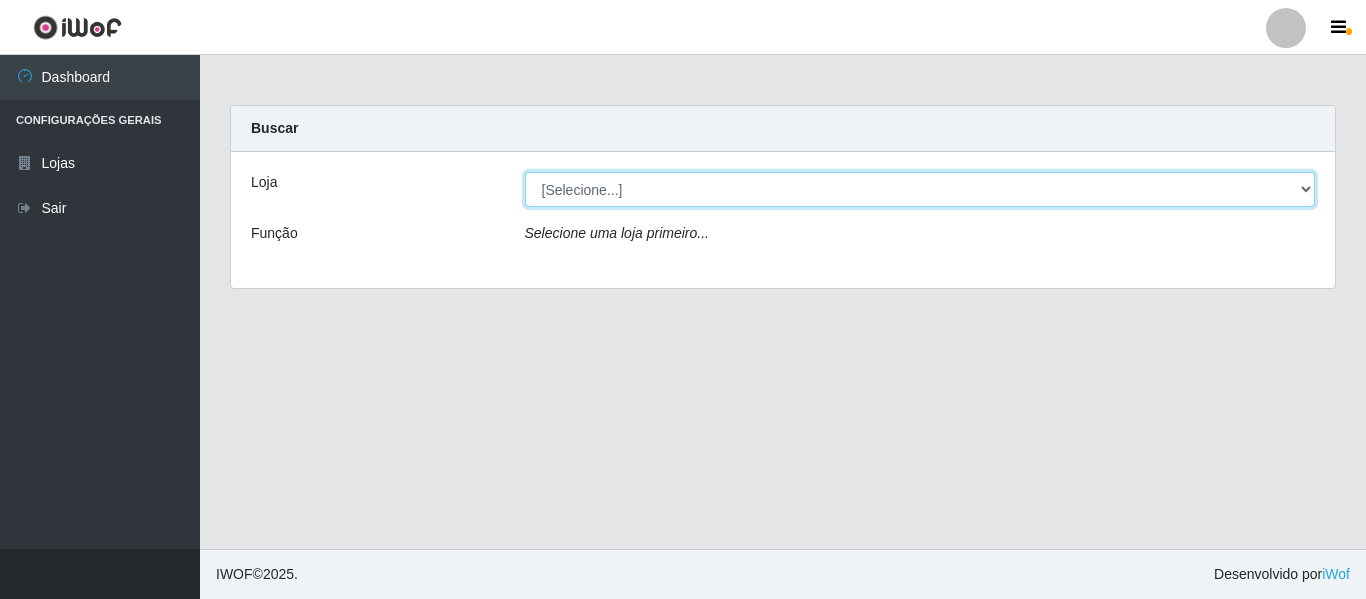 click on "[Selecione...] BomQueSó Agreste - Loja 2" at bounding box center [920, 189] 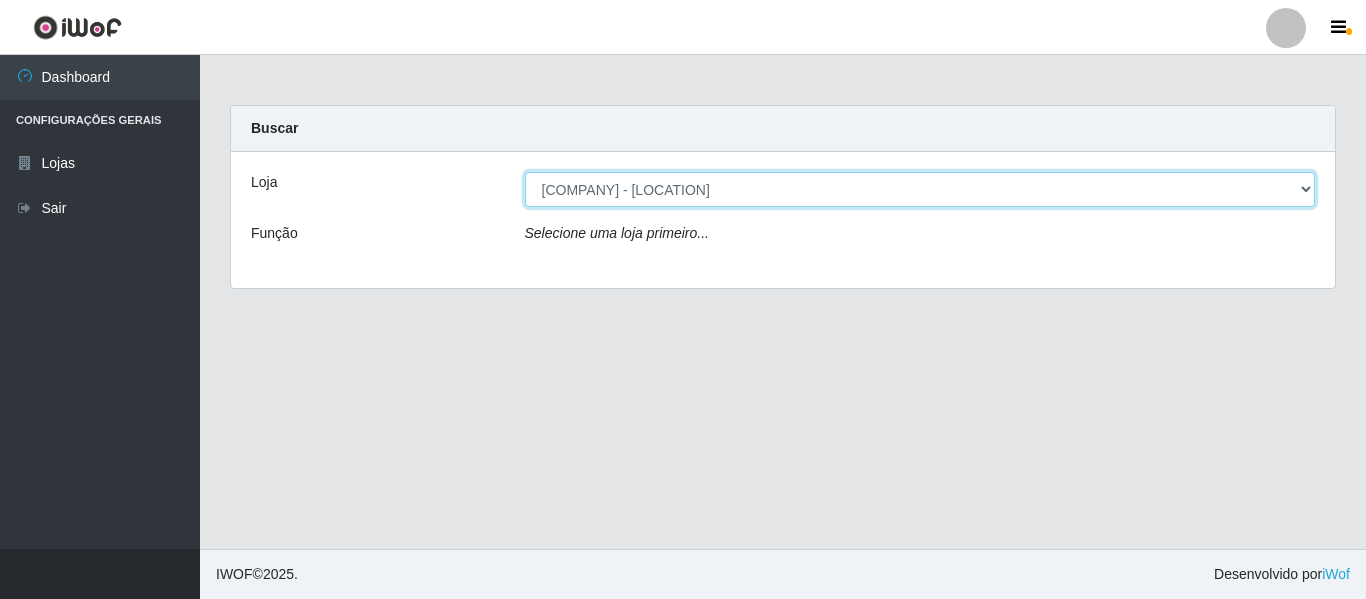 click on "[Selecione...] BomQueSó Agreste - Loja 2" at bounding box center (920, 189) 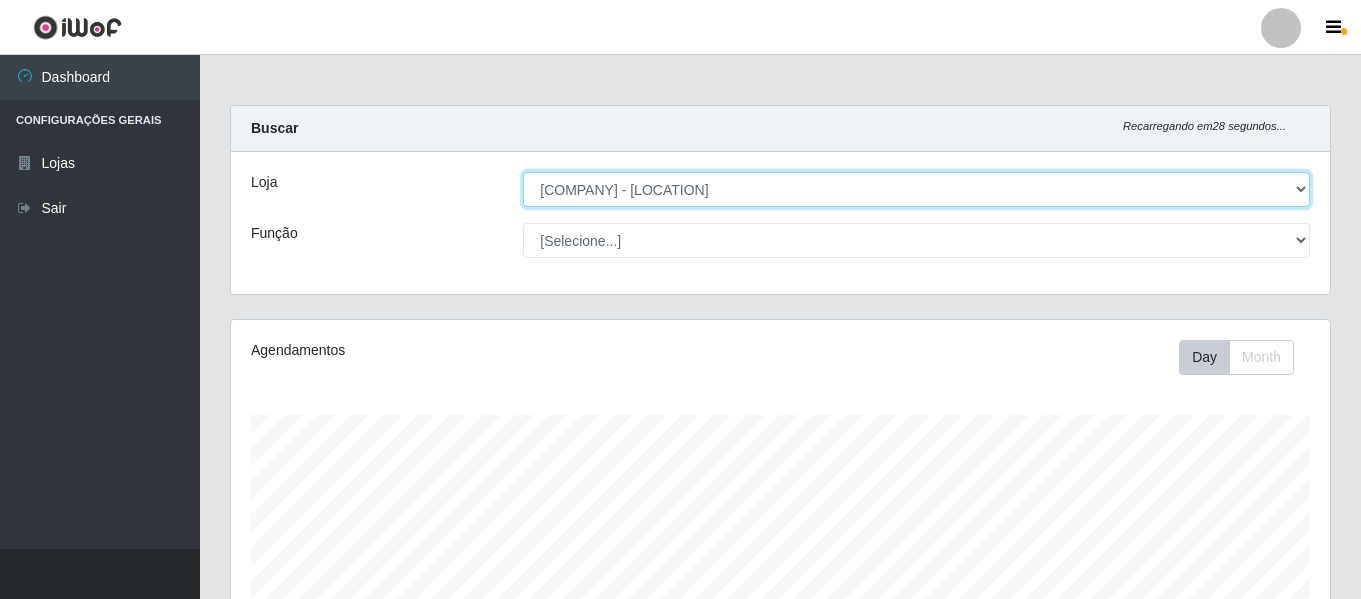 scroll, scrollTop: 999585, scrollLeft: 998901, axis: both 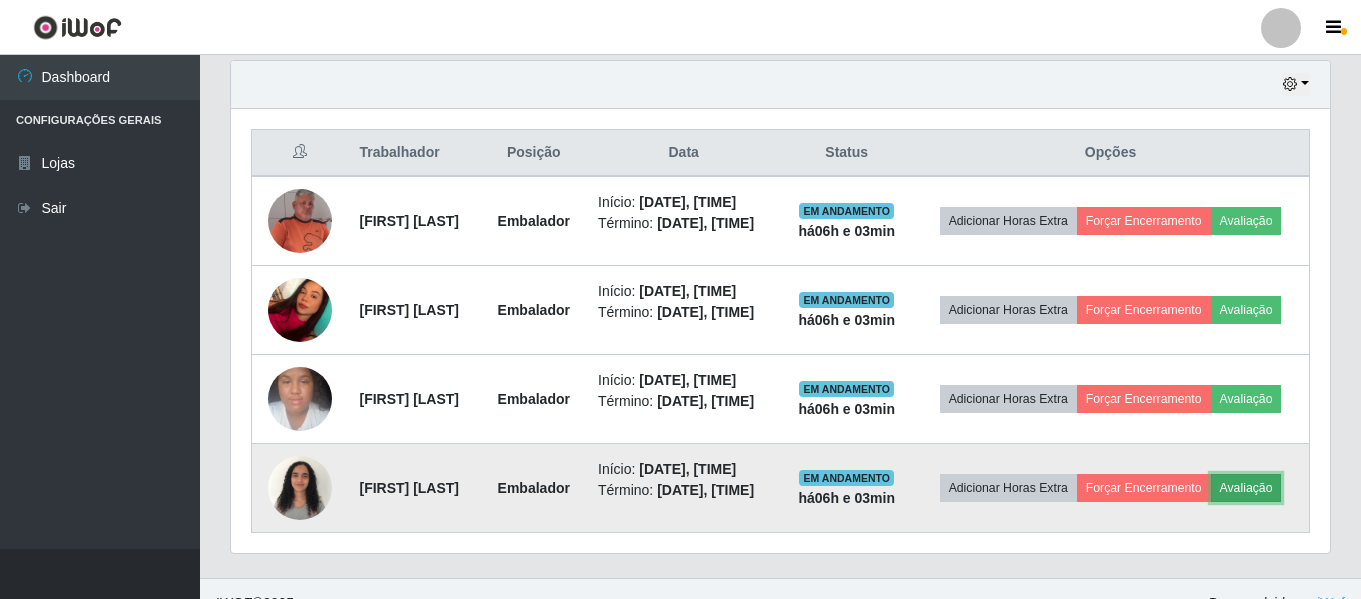 click on "Avaliação" at bounding box center [1246, 488] 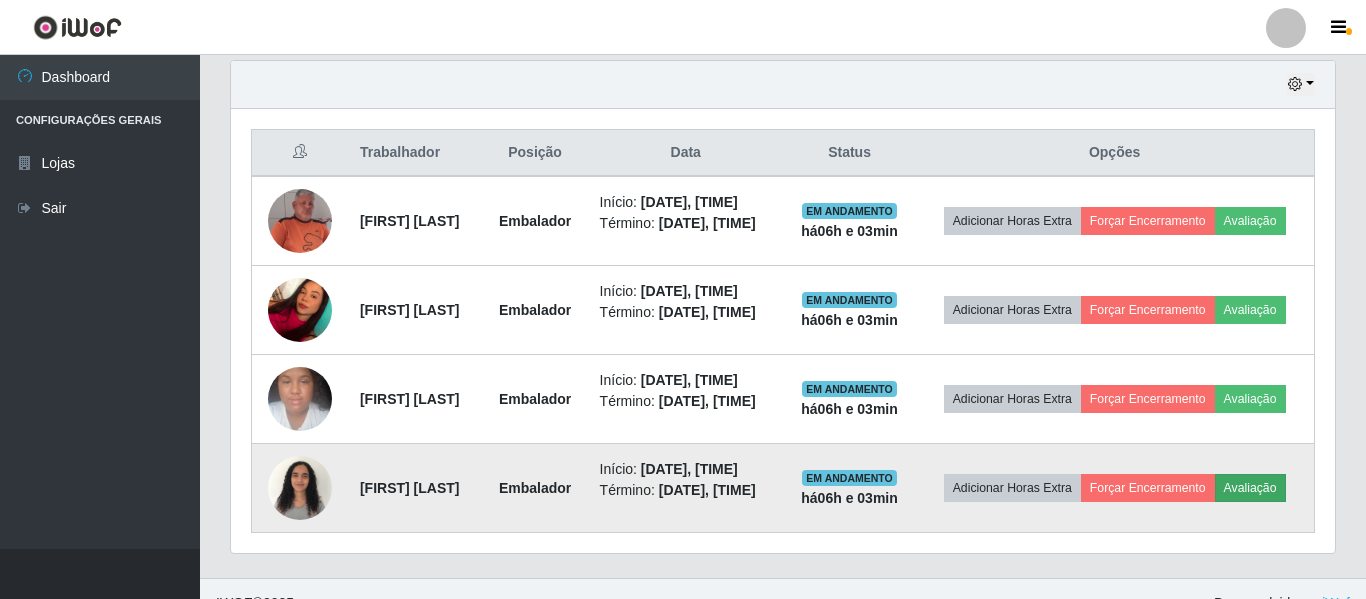 scroll, scrollTop: 999585, scrollLeft: 998911, axis: both 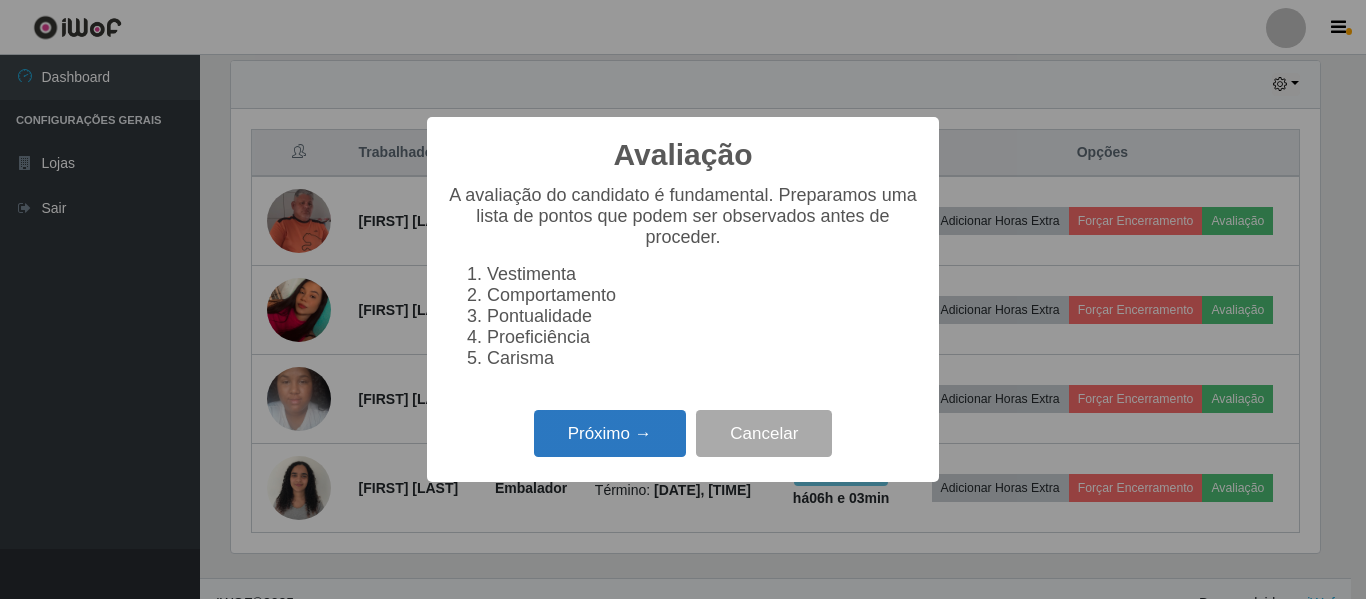 click on "Próximo →" at bounding box center [610, 433] 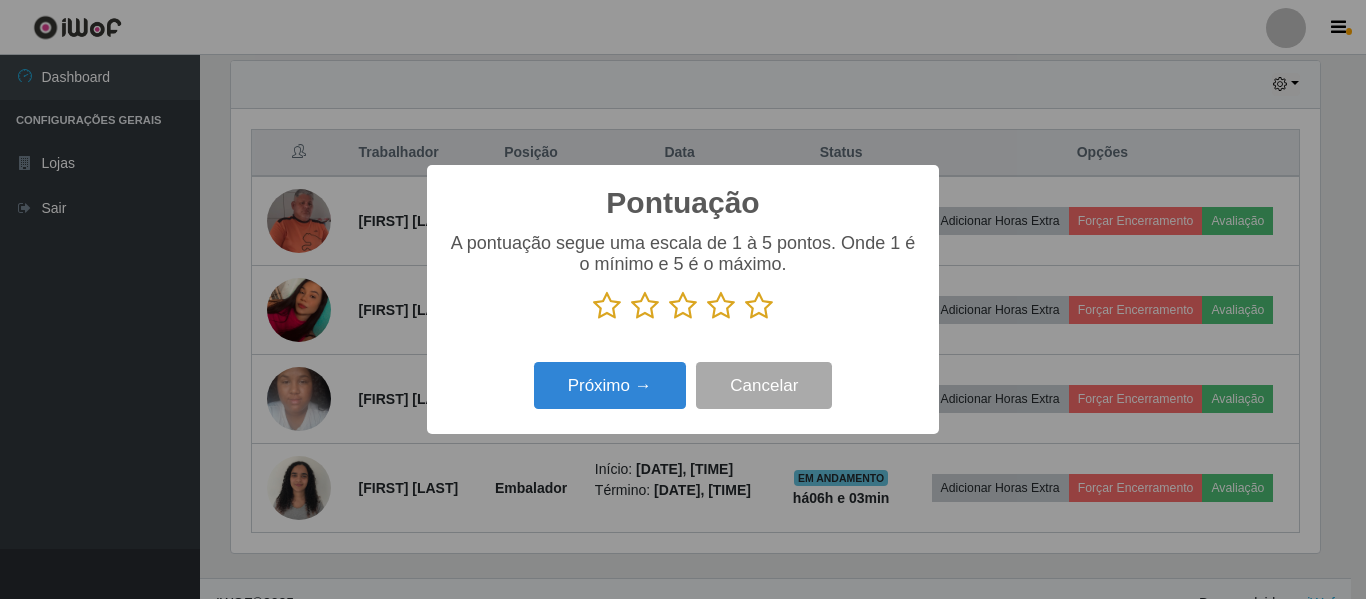 scroll, scrollTop: 999585, scrollLeft: 998911, axis: both 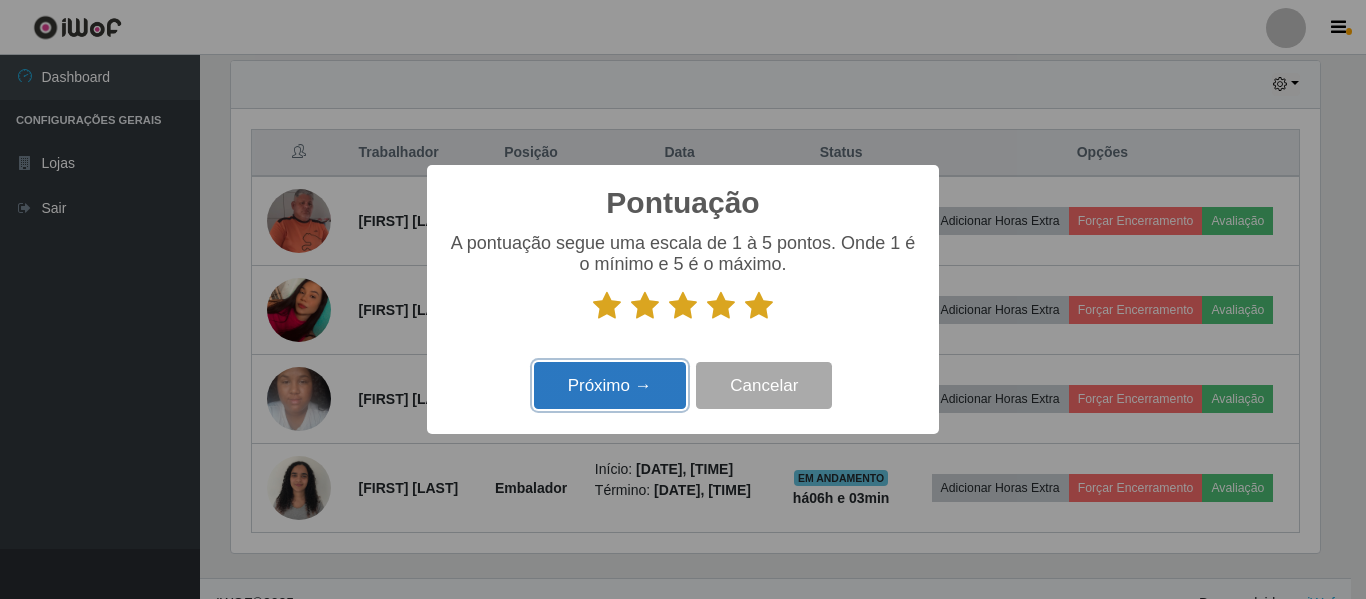 click on "Próximo →" at bounding box center (610, 385) 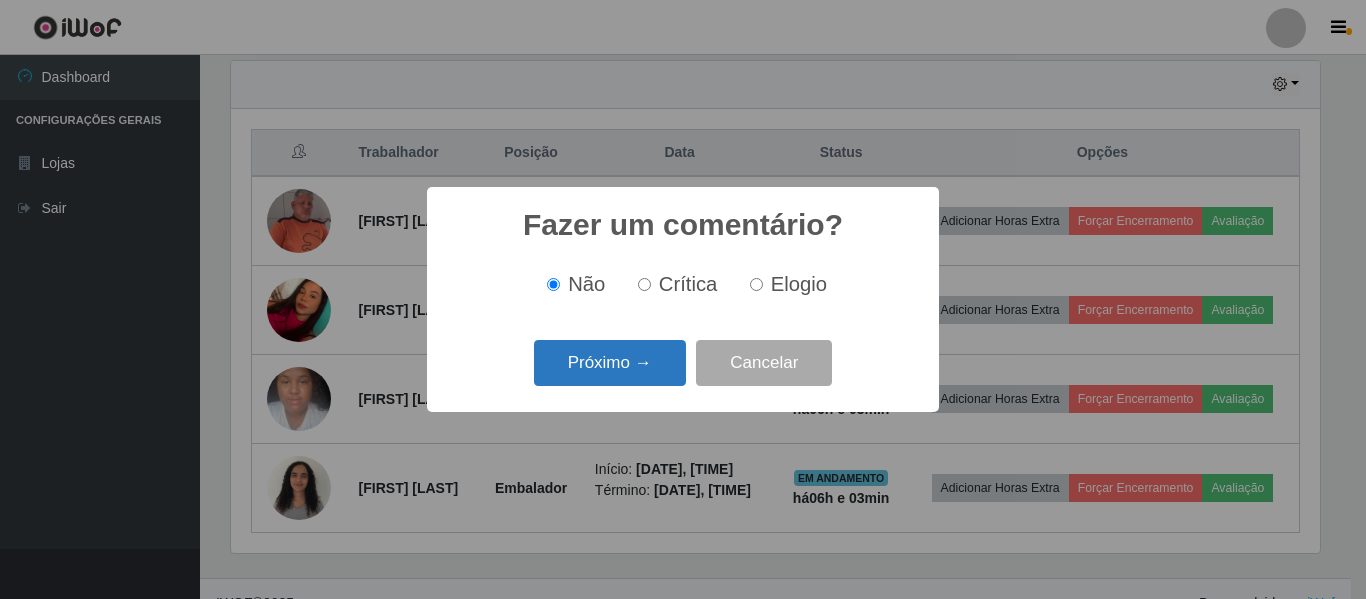 click on "Próximo →" at bounding box center [610, 363] 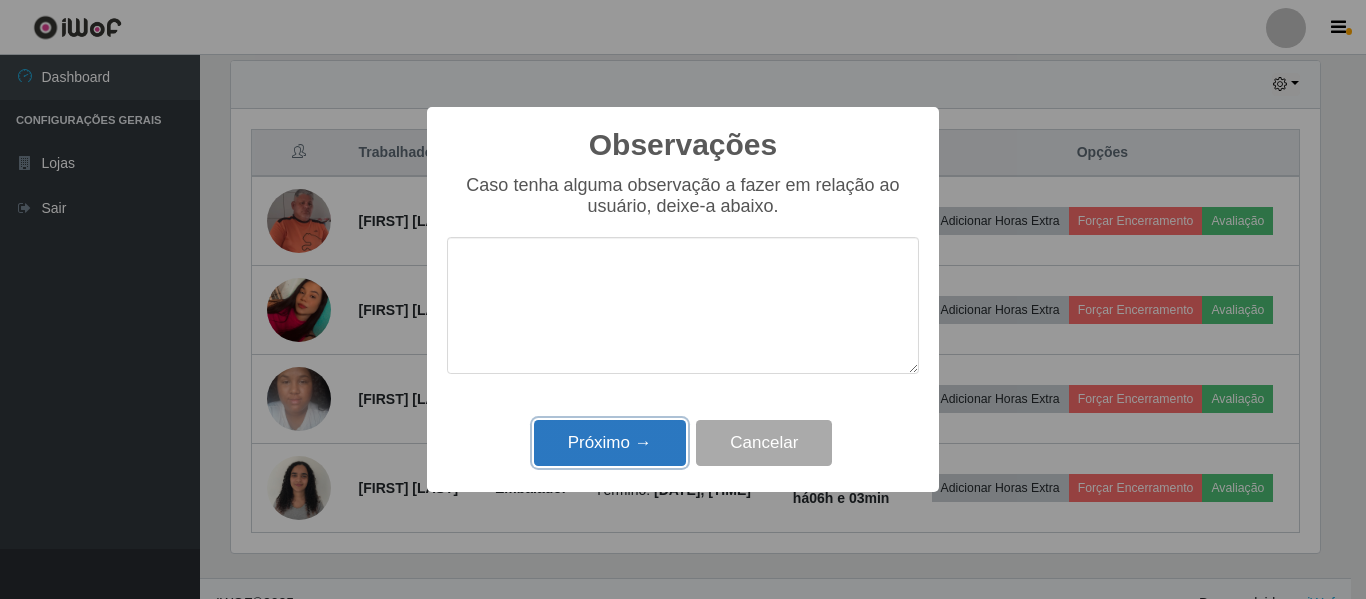 click on "Próximo →" at bounding box center [610, 443] 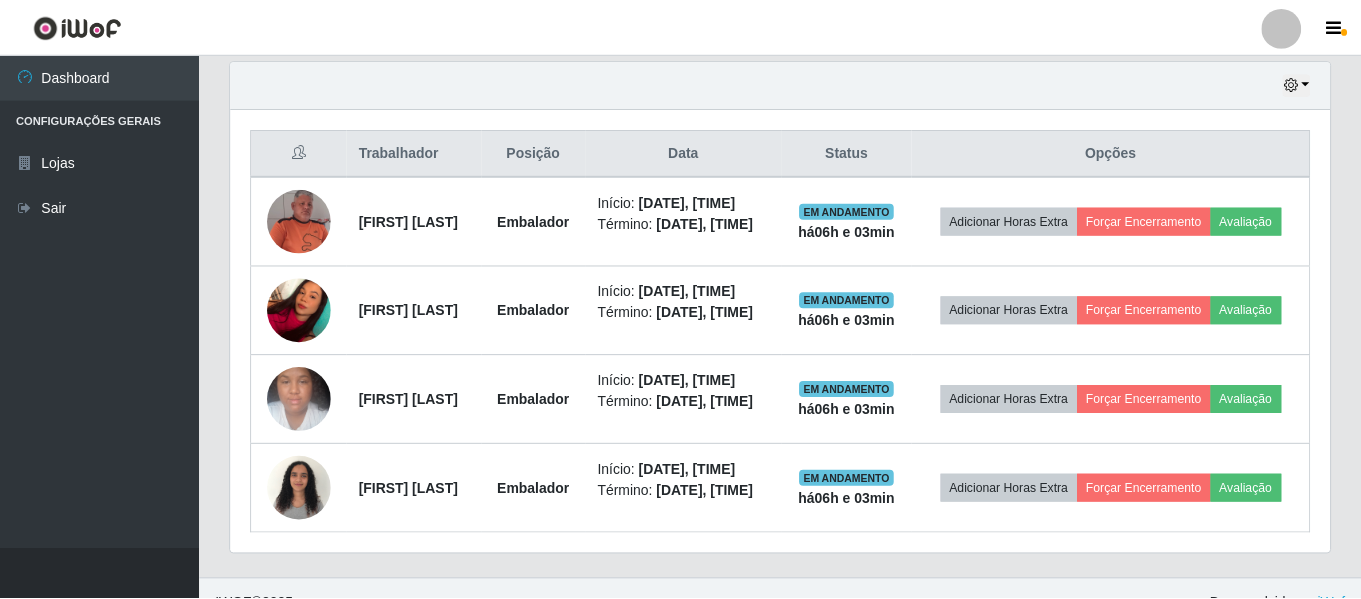 scroll, scrollTop: 999585, scrollLeft: 998901, axis: both 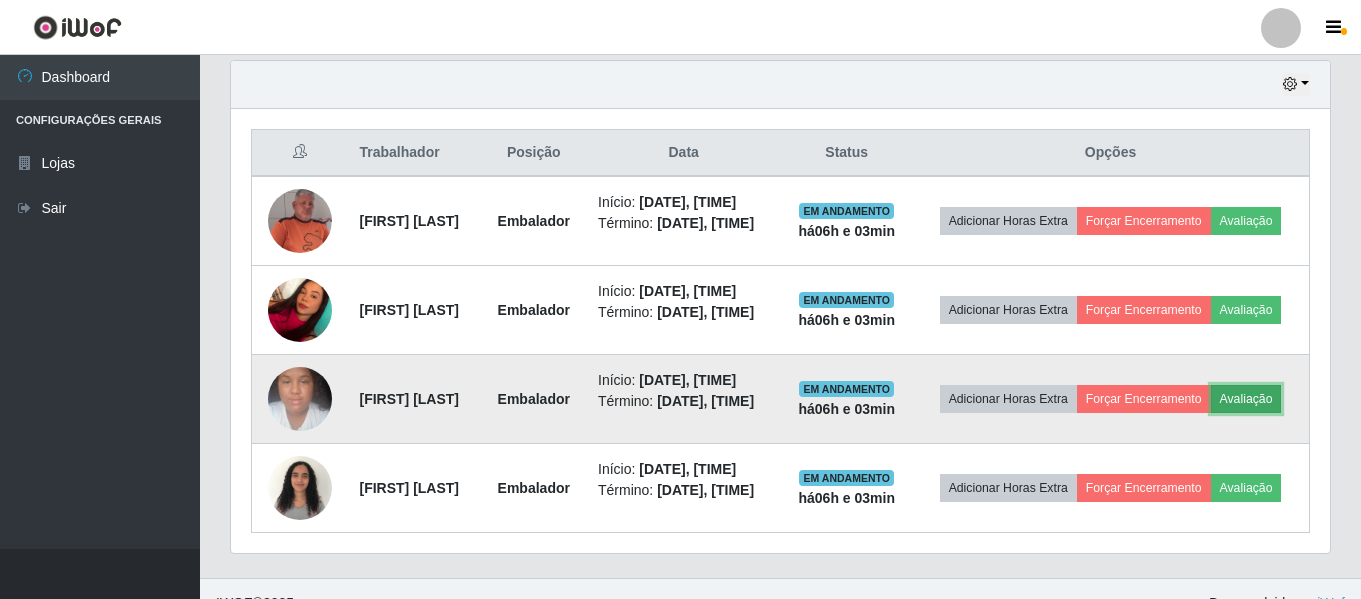 click on "Avaliação" at bounding box center [1246, 399] 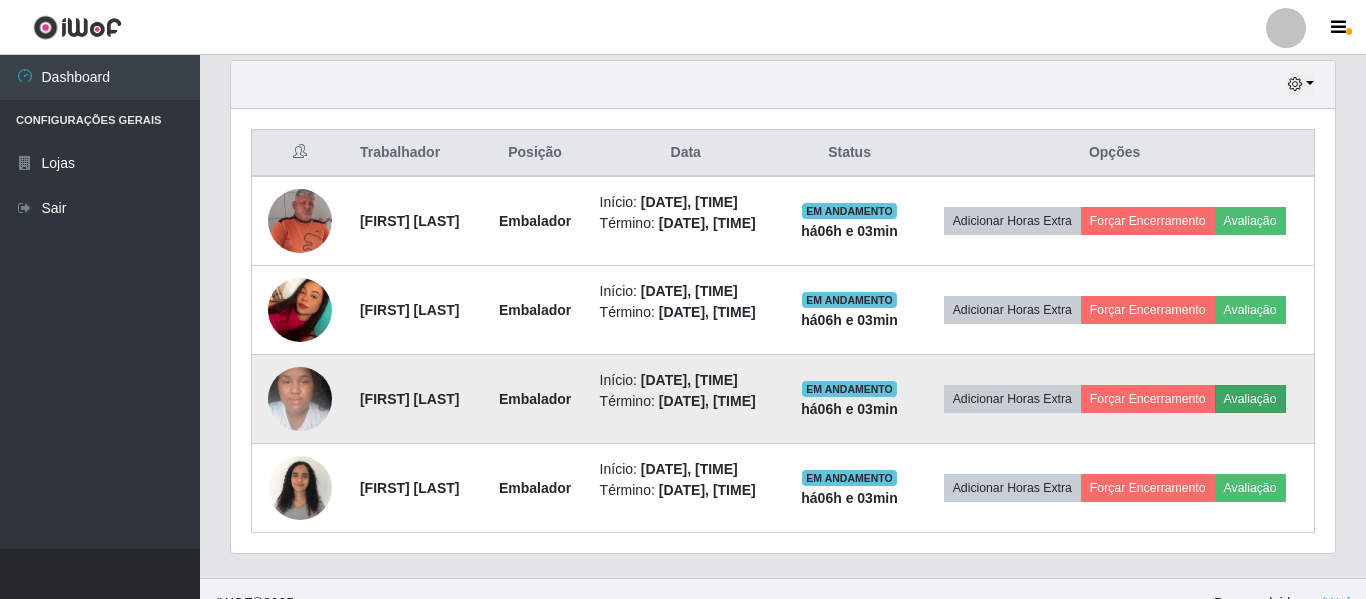 scroll, scrollTop: 999585, scrollLeft: 998911, axis: both 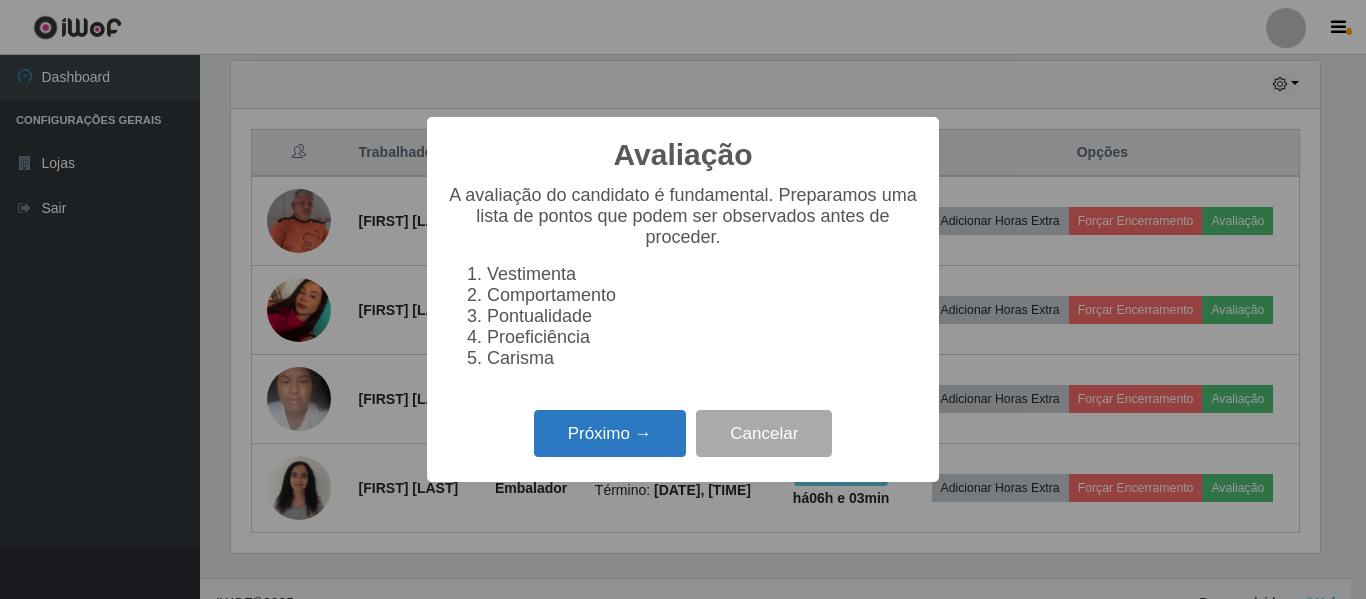click on "Próximo →" at bounding box center [610, 433] 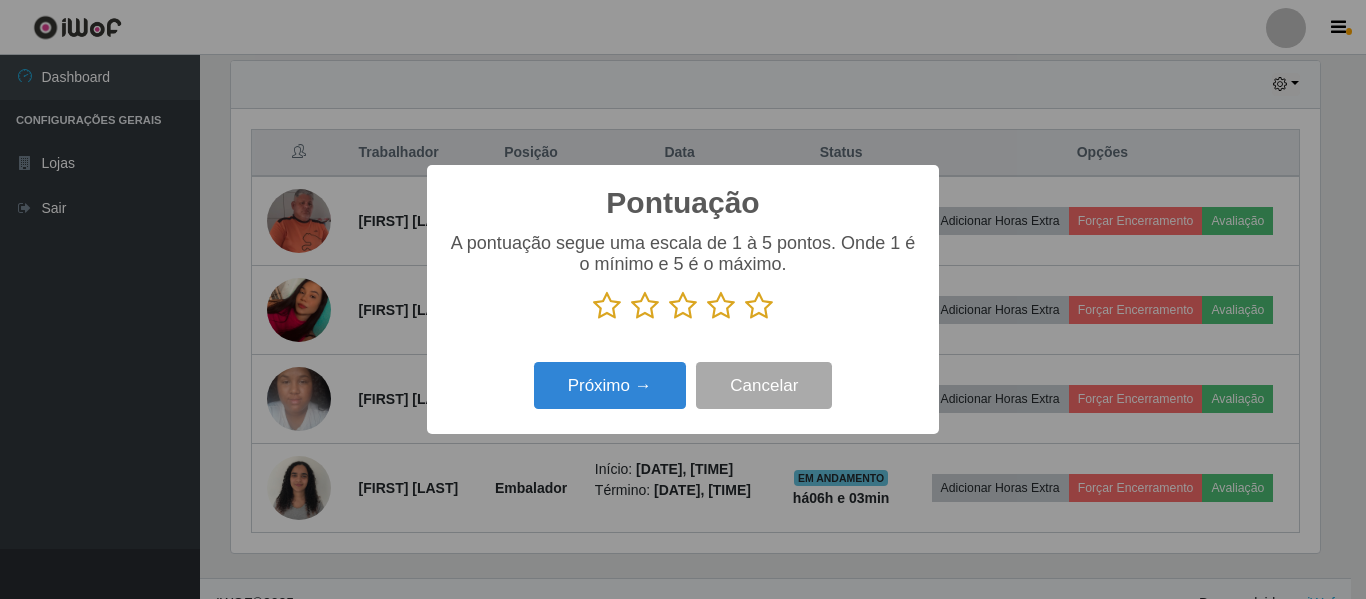 drag, startPoint x: 762, startPoint y: 311, endPoint x: 754, endPoint y: 318, distance: 10.630146 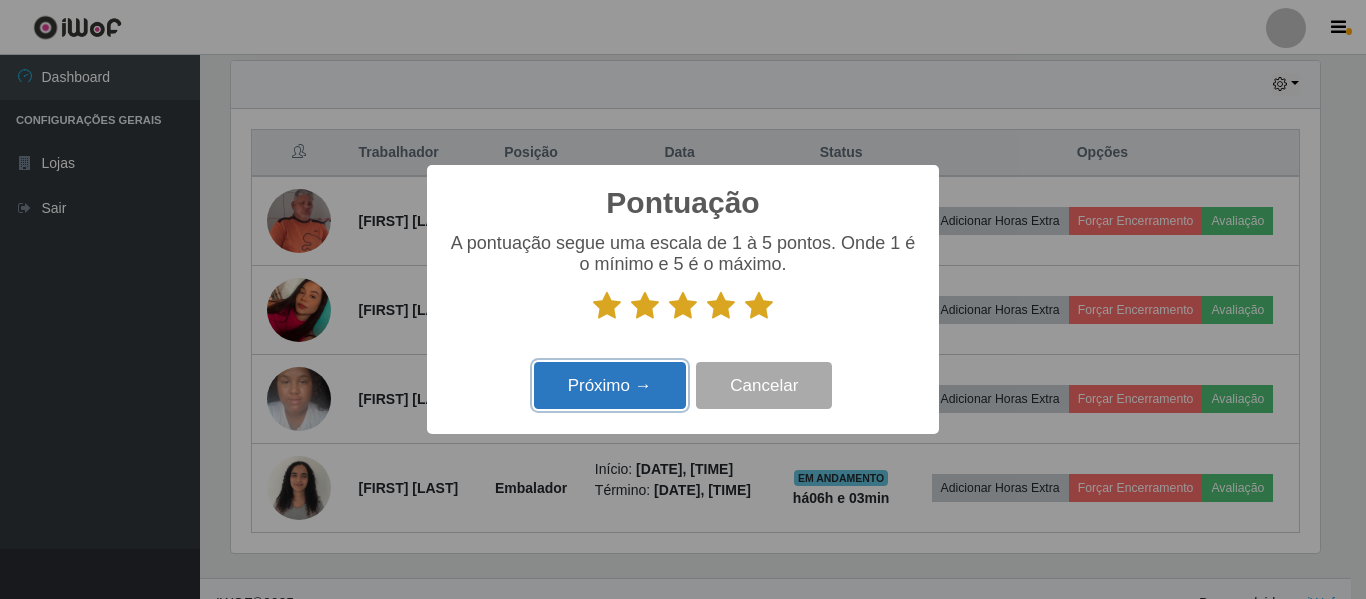 click on "Próximo →" at bounding box center (610, 385) 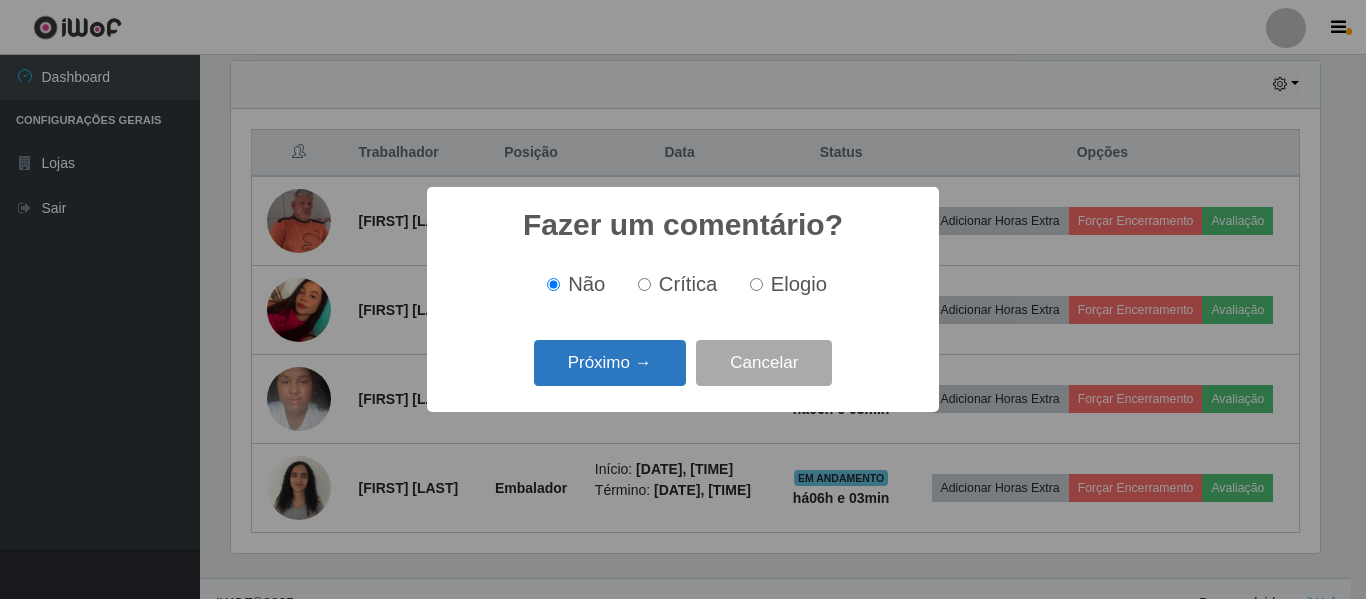click on "Próximo →" at bounding box center [610, 363] 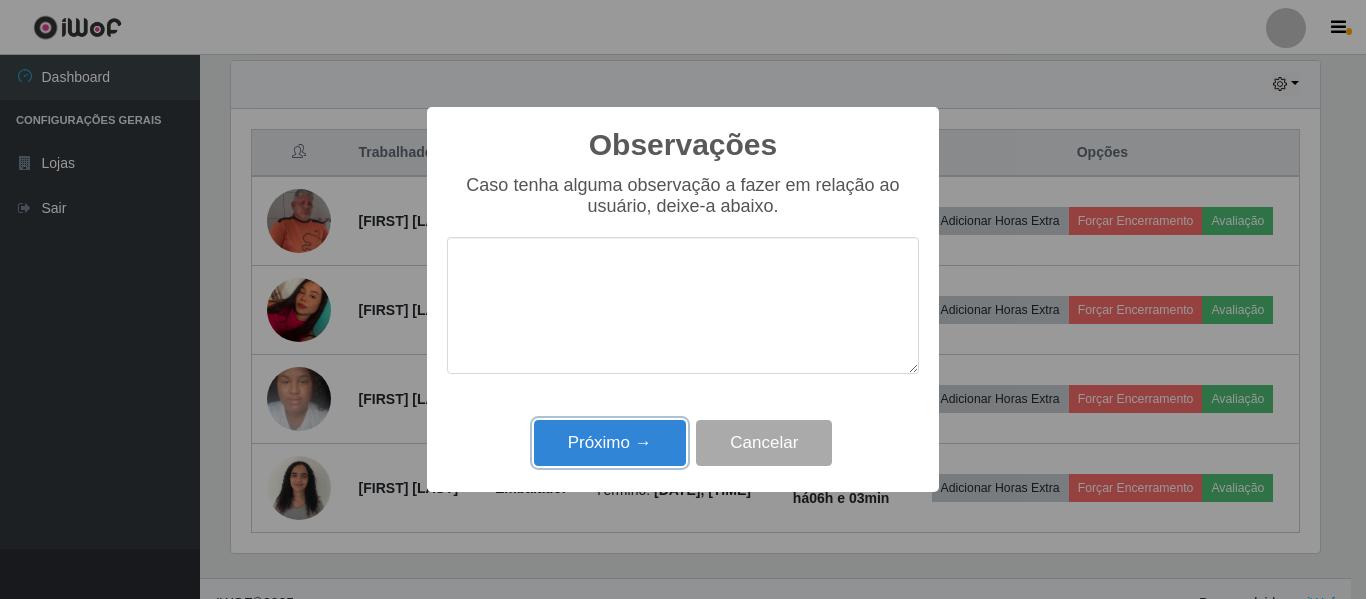 drag, startPoint x: 620, startPoint y: 440, endPoint x: 659, endPoint y: 445, distance: 39.319206 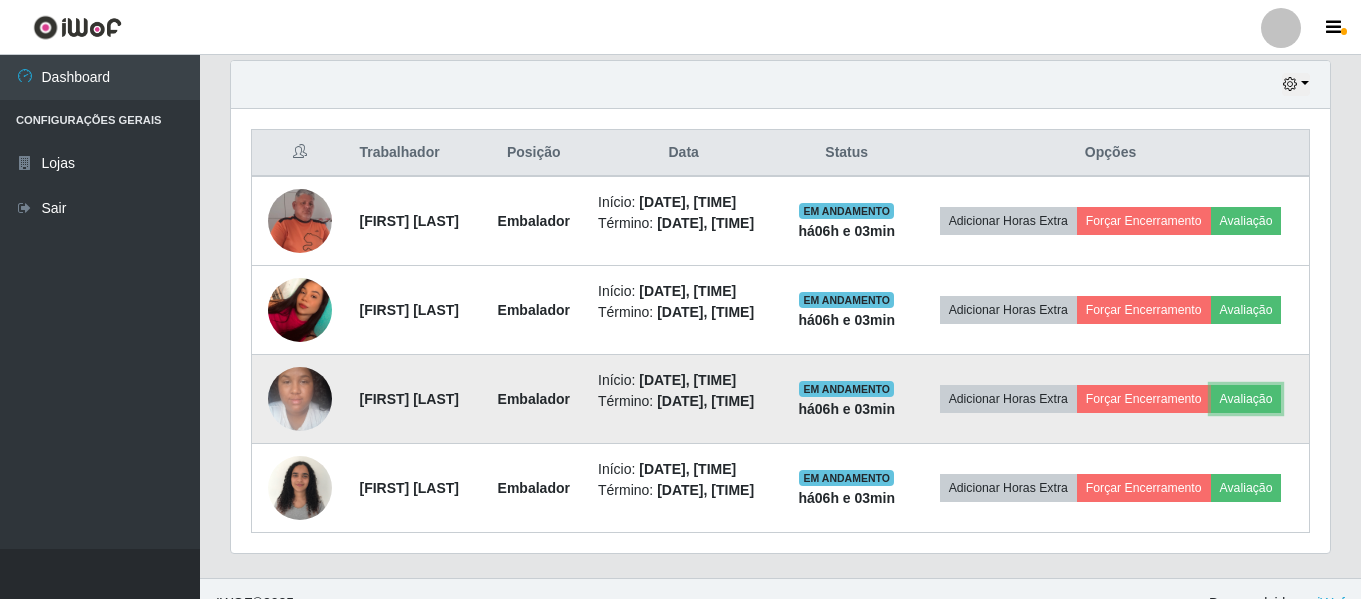 scroll, scrollTop: 999585, scrollLeft: 998901, axis: both 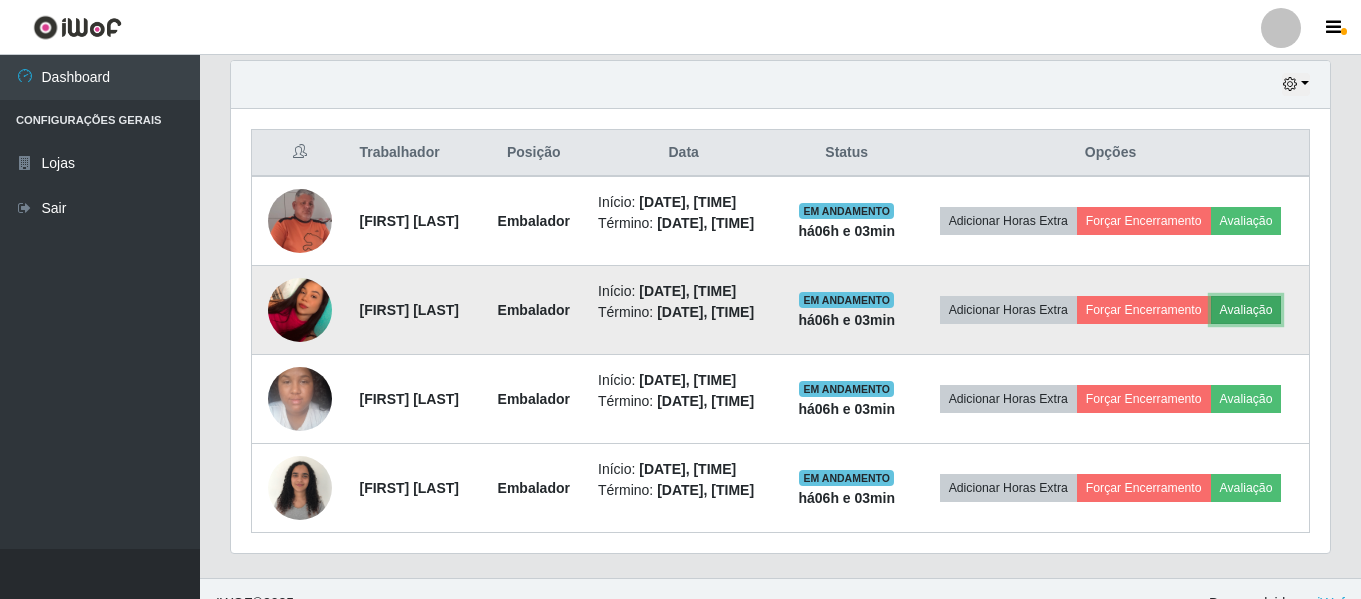 click on "Avaliação" at bounding box center (1246, 310) 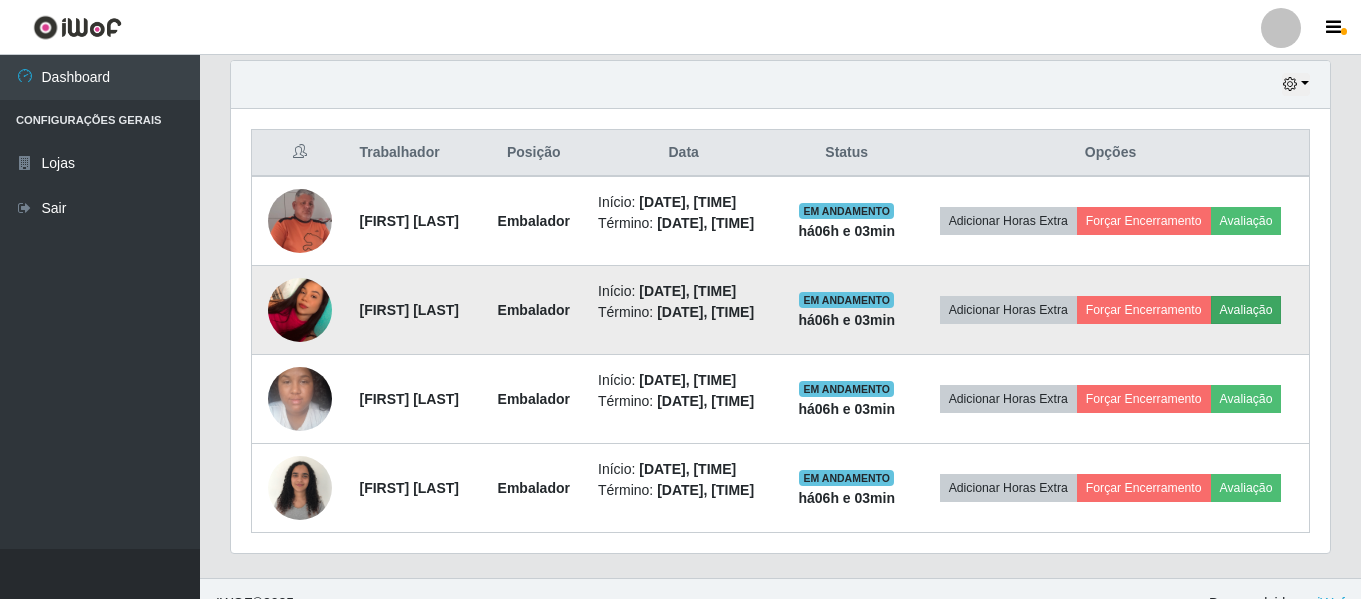 scroll, scrollTop: 999585, scrollLeft: 998911, axis: both 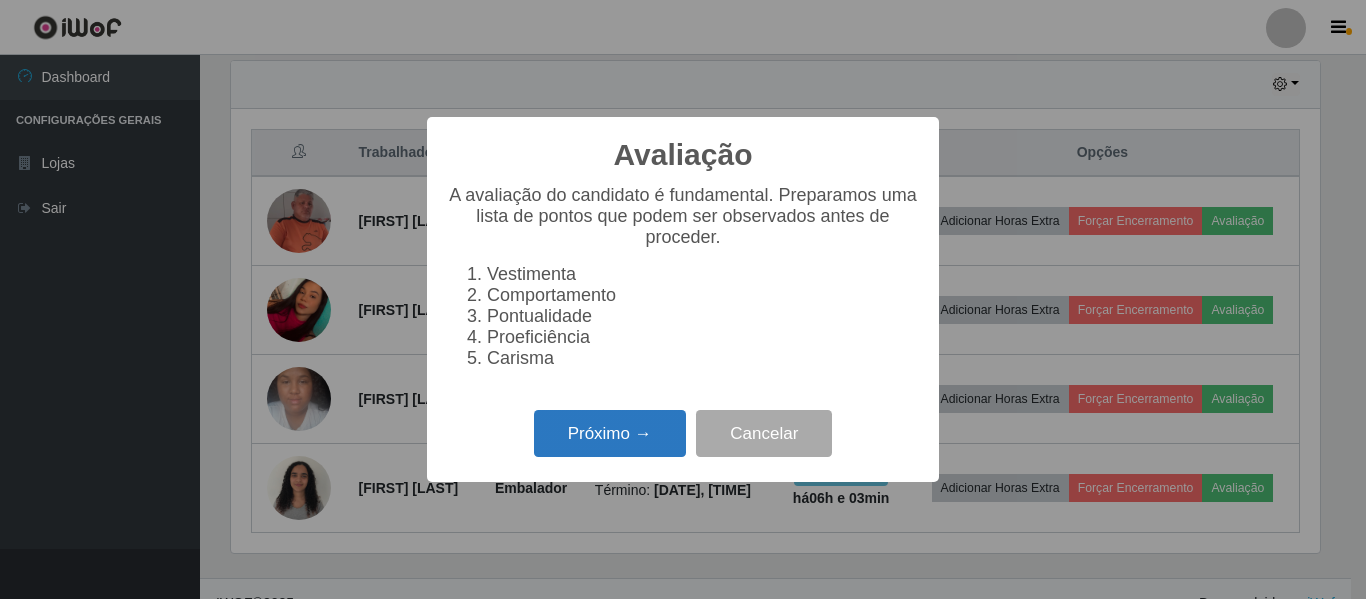 click on "Próximo →" at bounding box center [610, 433] 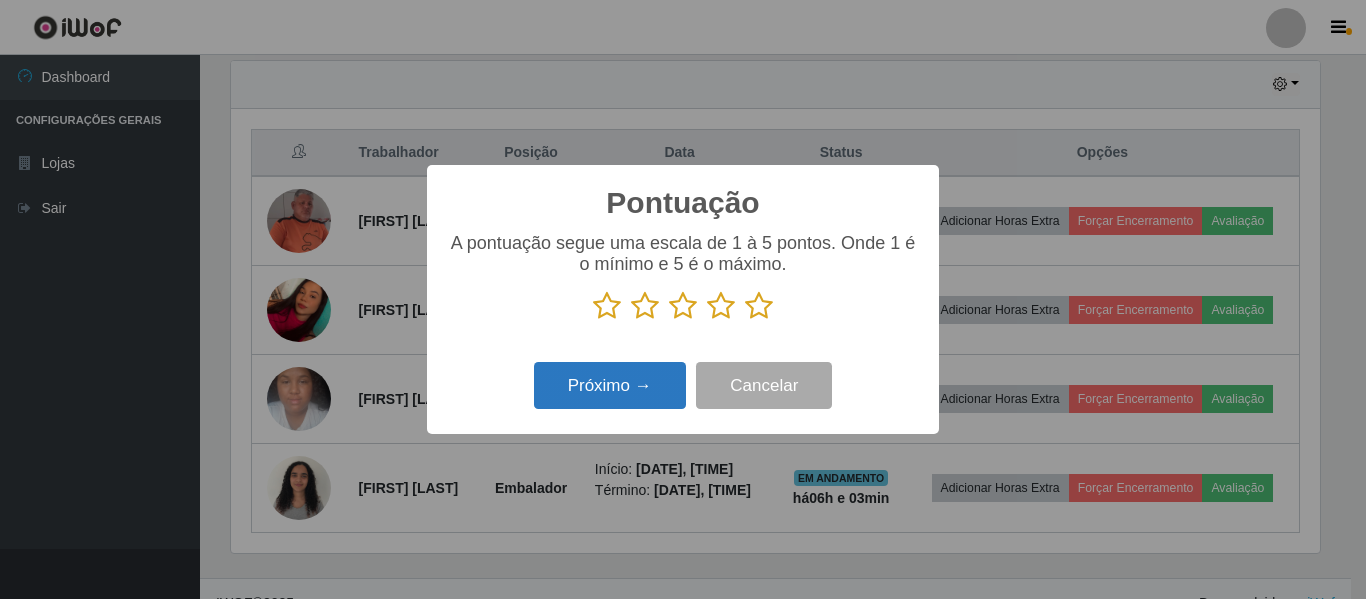 scroll, scrollTop: 999585, scrollLeft: 998911, axis: both 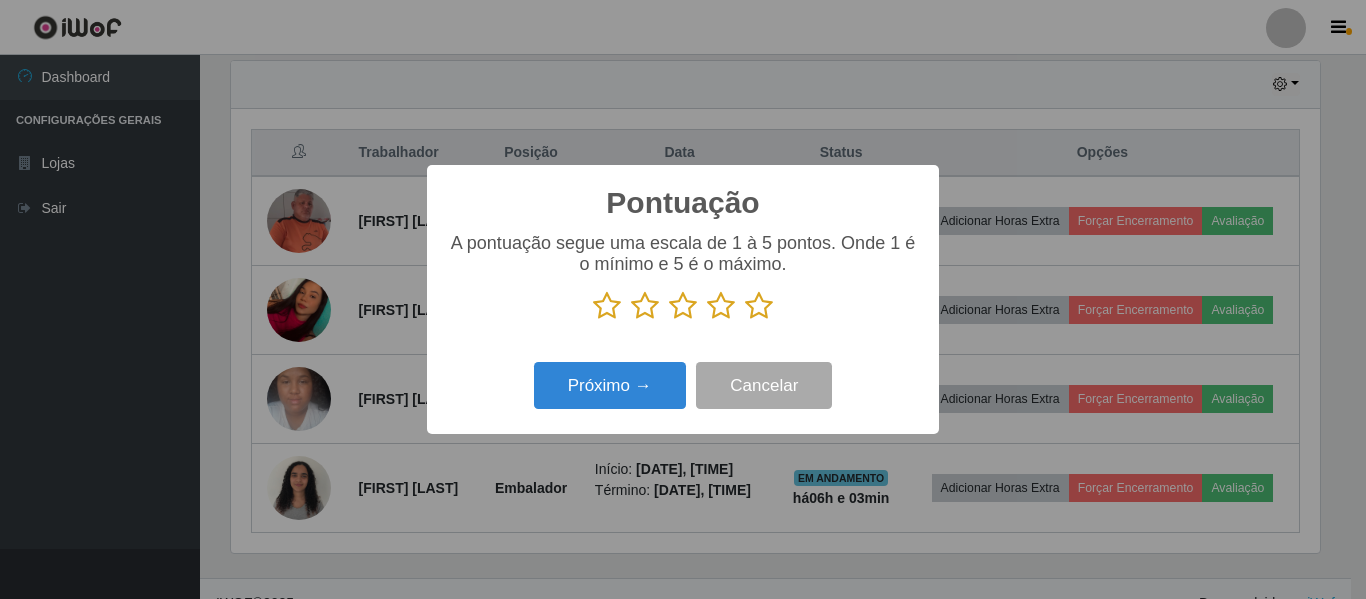 click at bounding box center [759, 306] 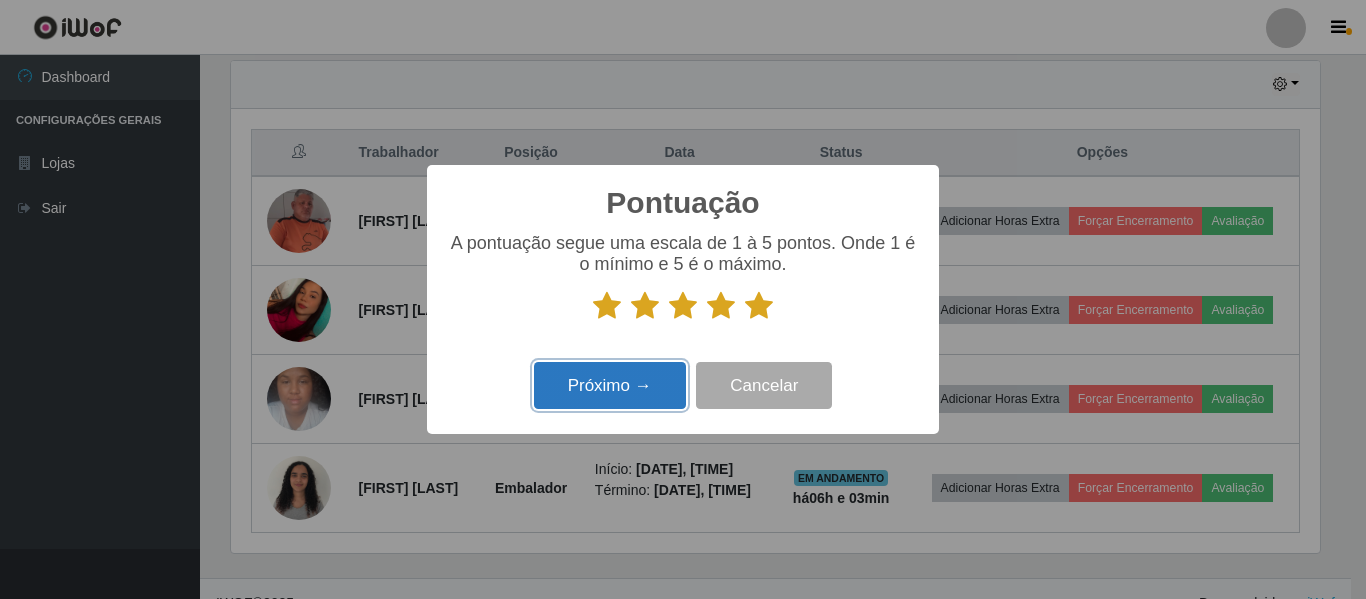click on "Próximo →" at bounding box center [610, 385] 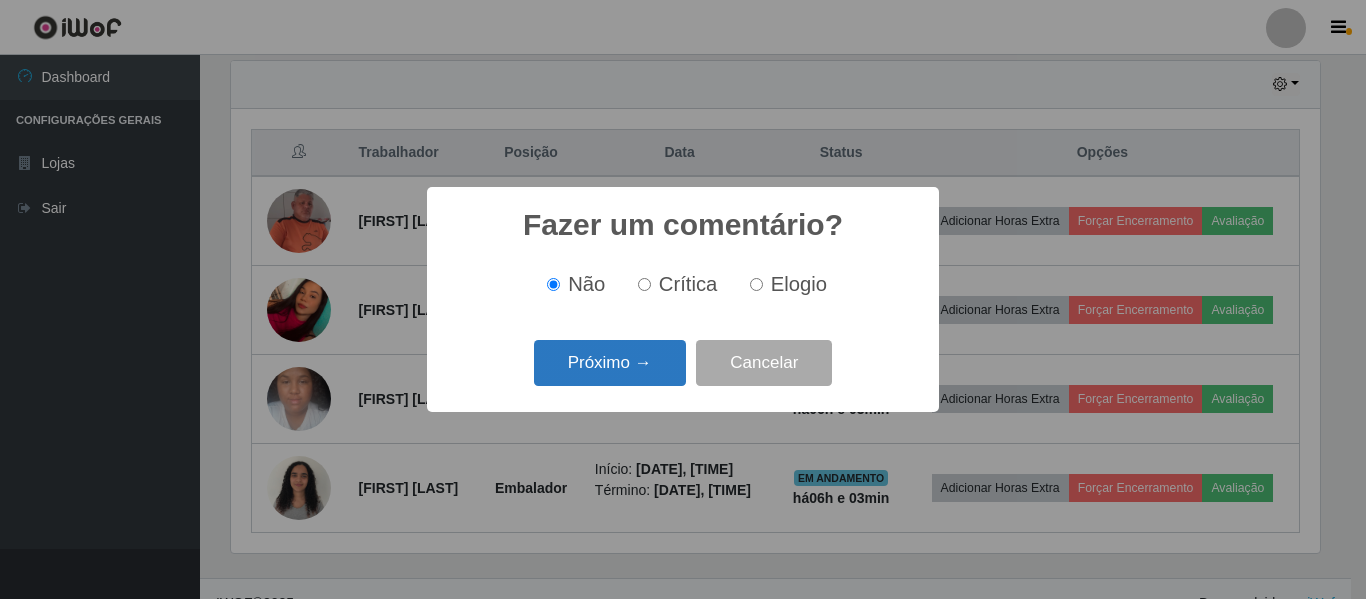 click on "Próximo →" at bounding box center (610, 363) 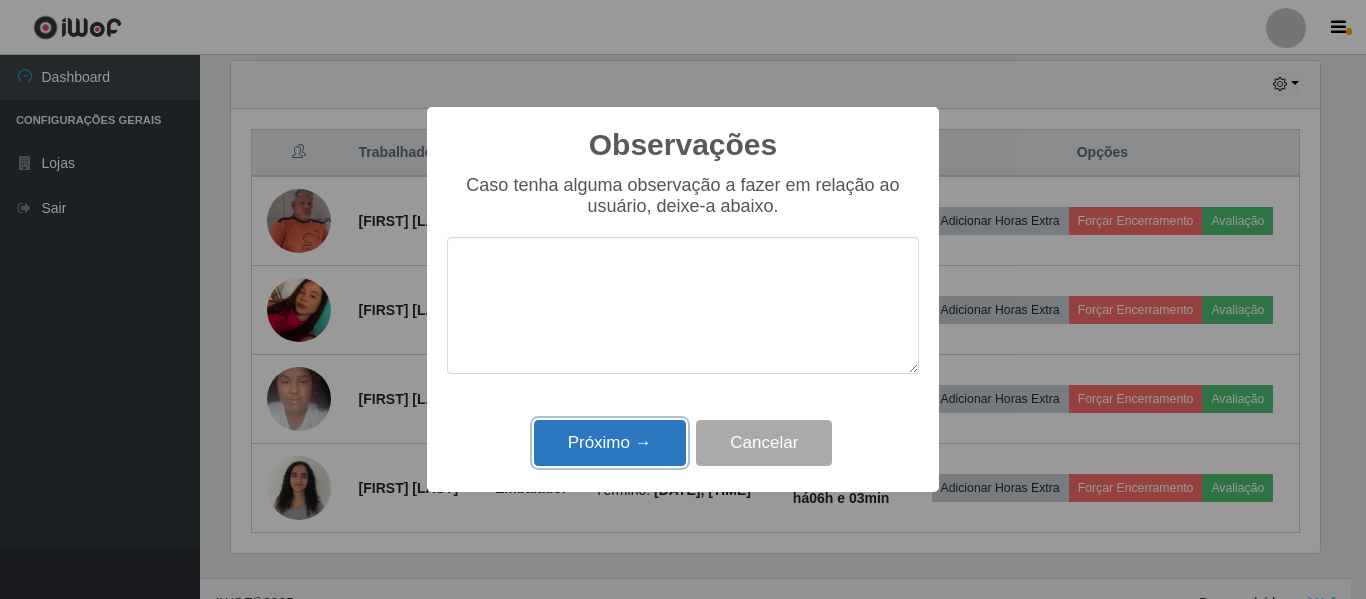 click on "Próximo →" at bounding box center [610, 443] 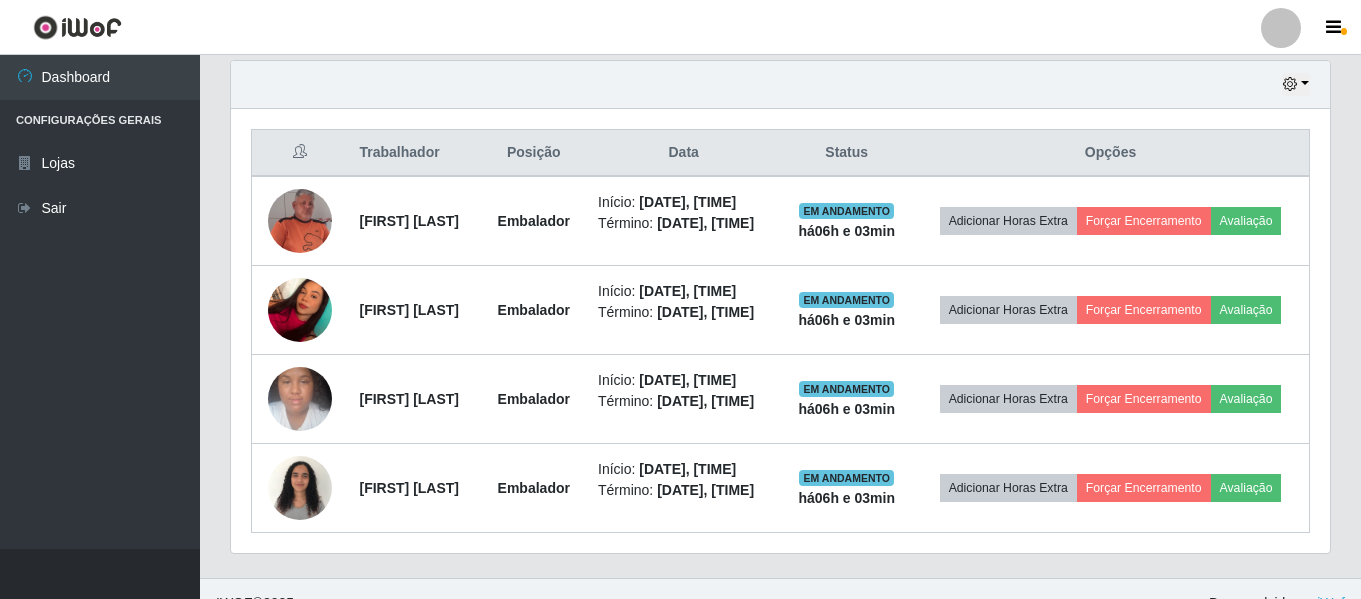 scroll, scrollTop: 999585, scrollLeft: 998901, axis: both 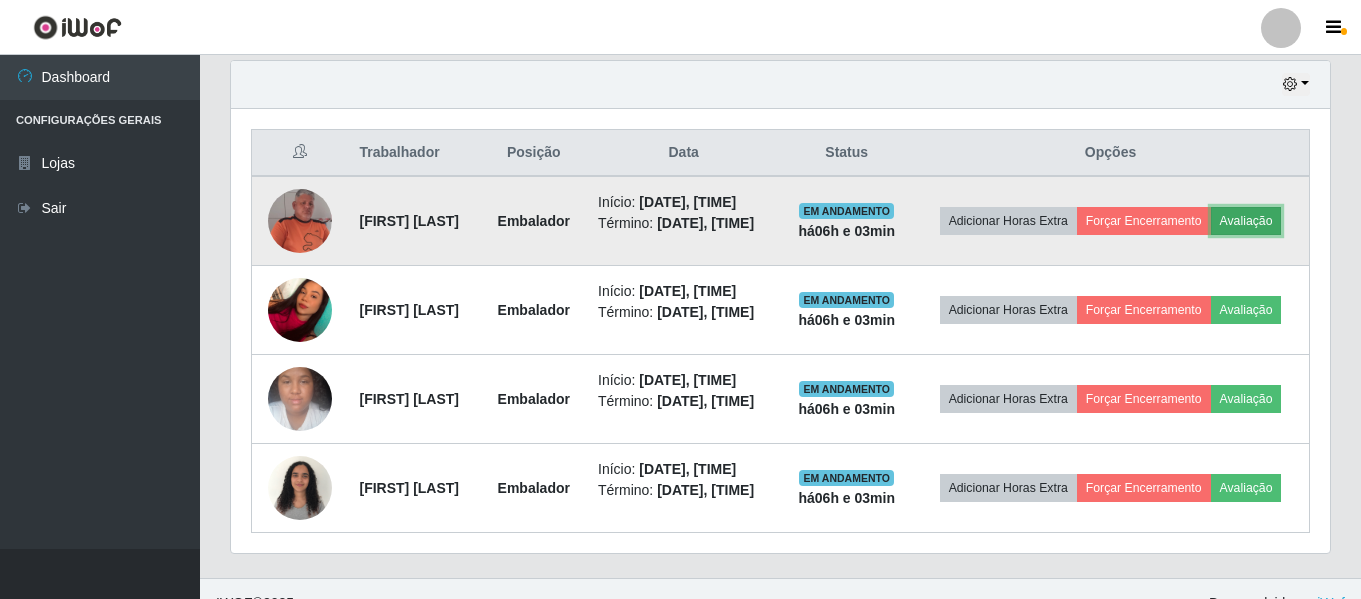 click on "Avaliação" at bounding box center (1246, 221) 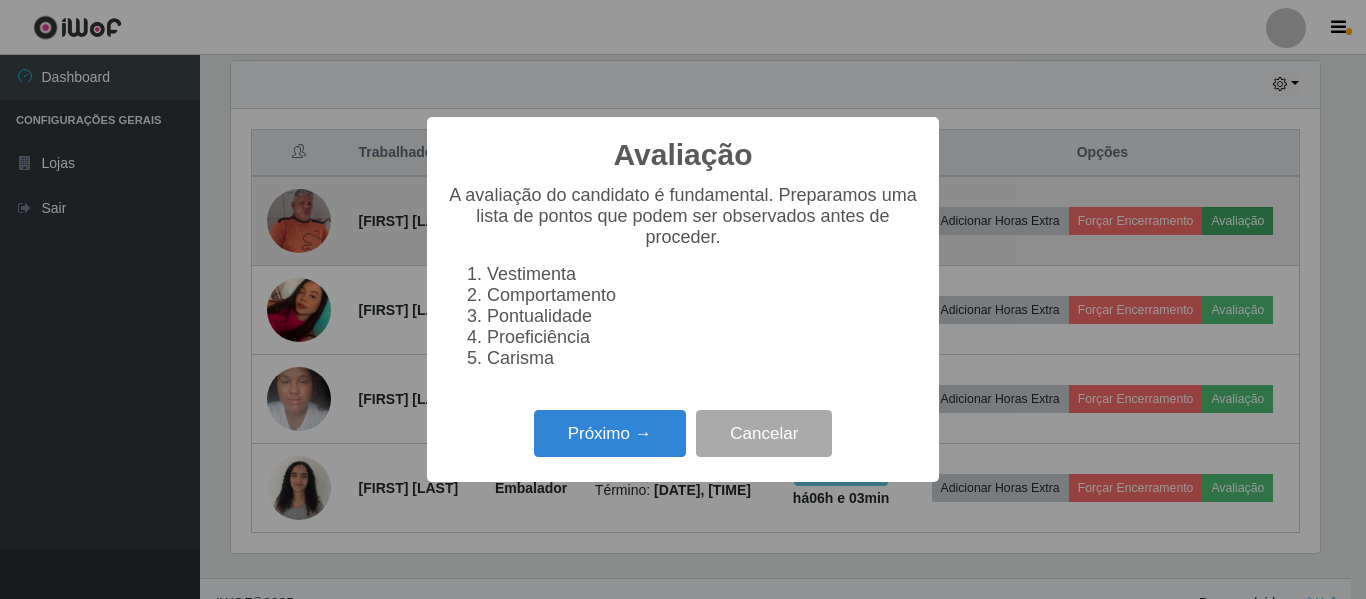 scroll, scrollTop: 999585, scrollLeft: 998911, axis: both 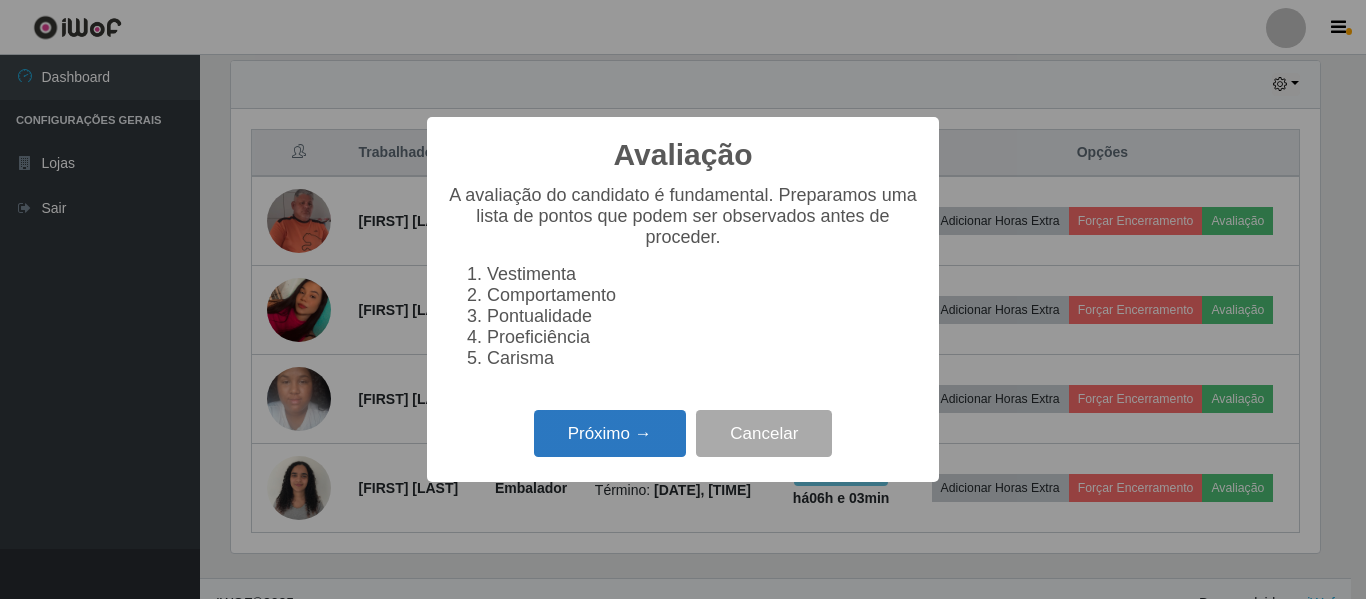click on "Próximo →" at bounding box center [610, 433] 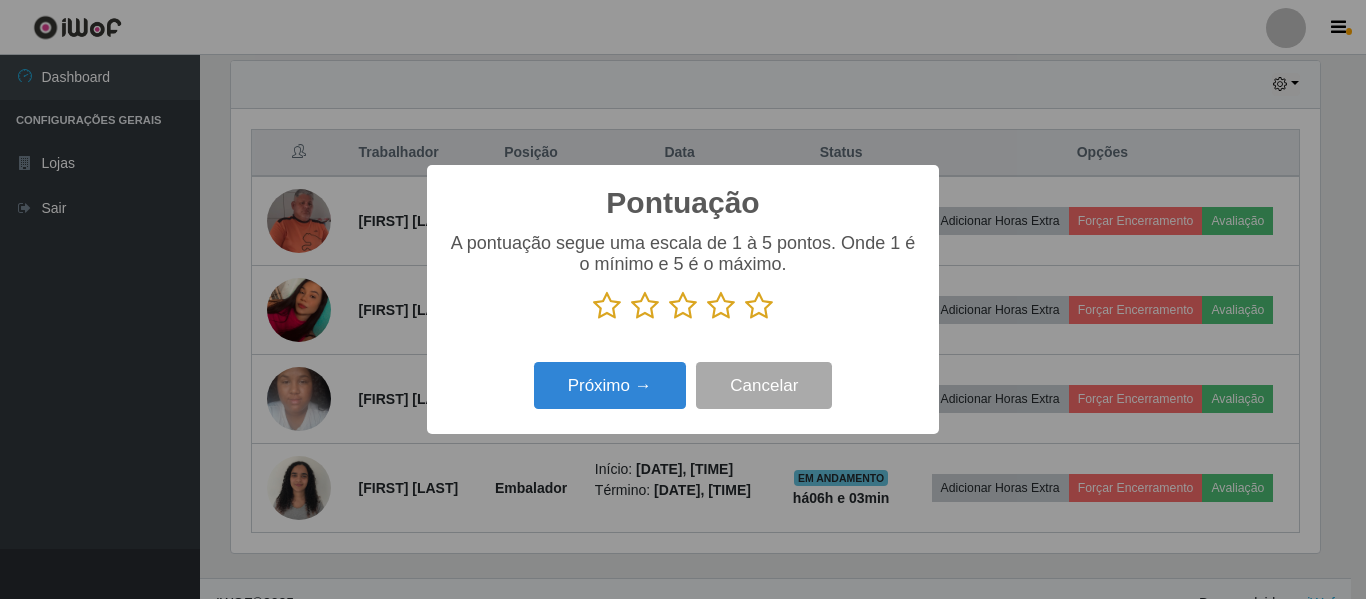 click at bounding box center (759, 306) 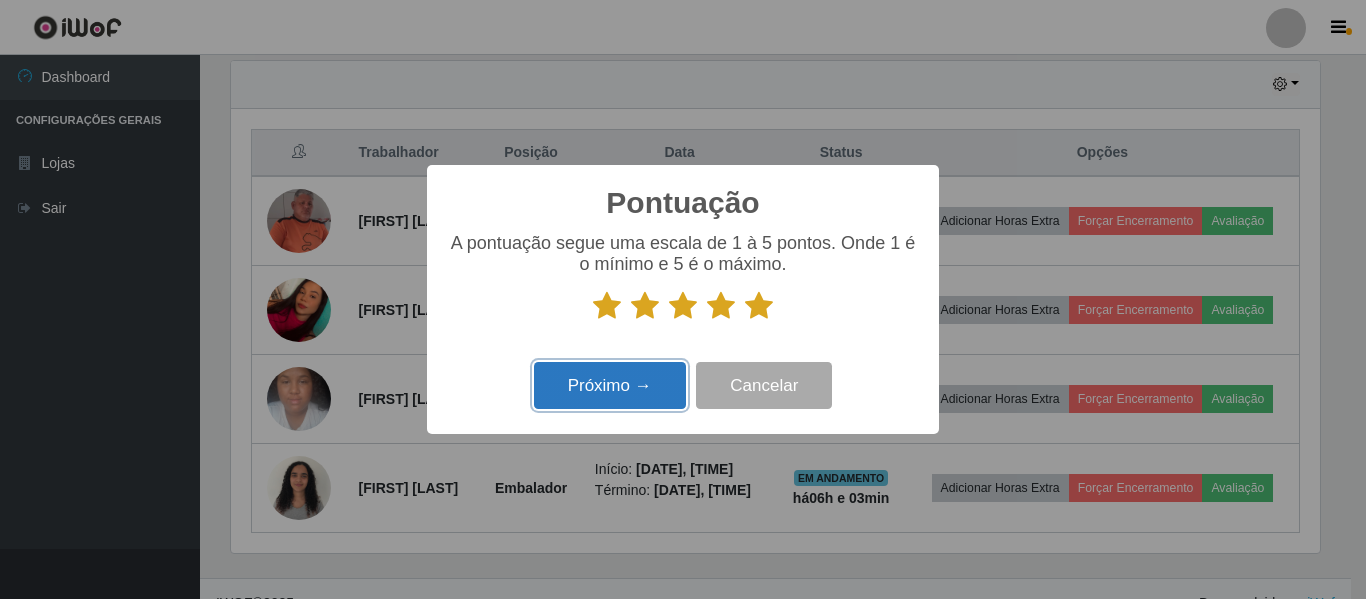 click on "Próximo →" at bounding box center [610, 385] 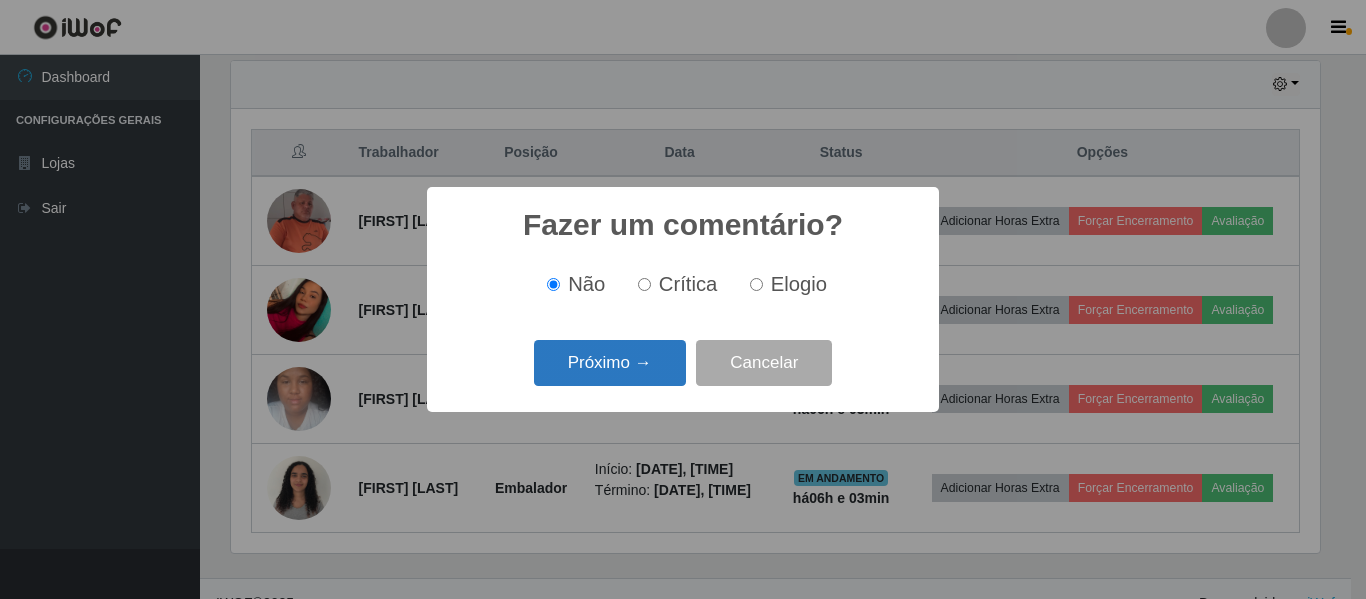 click on "Próximo →" at bounding box center (610, 363) 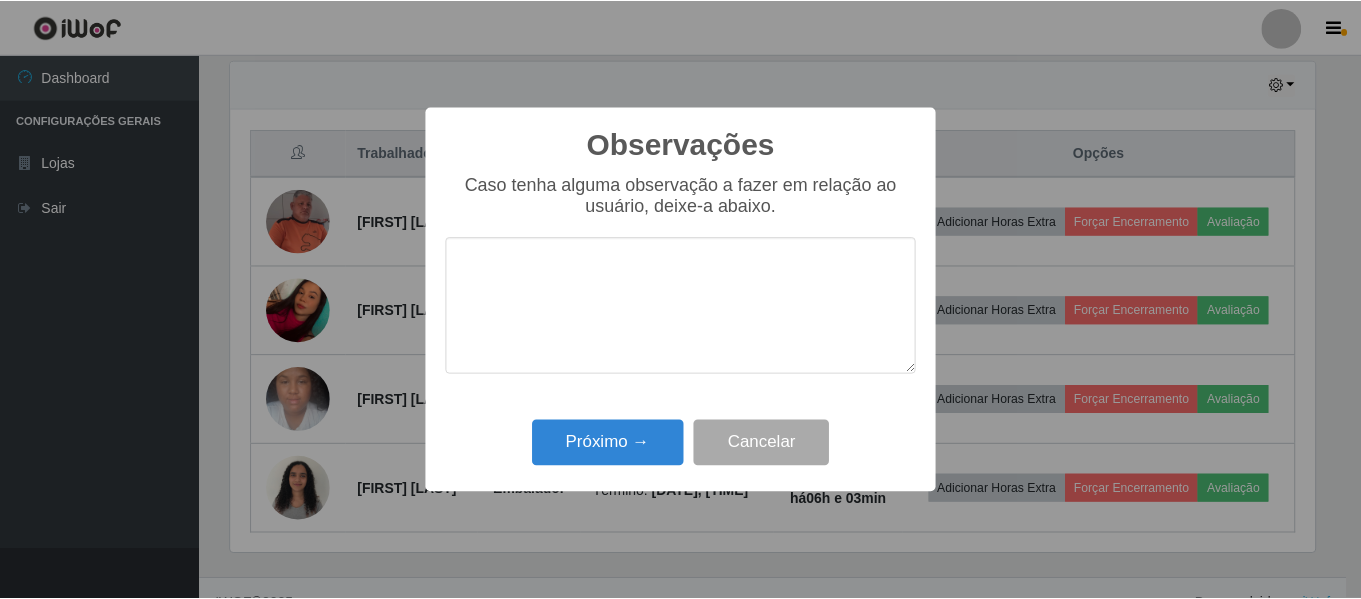 scroll, scrollTop: 999585, scrollLeft: 998911, axis: both 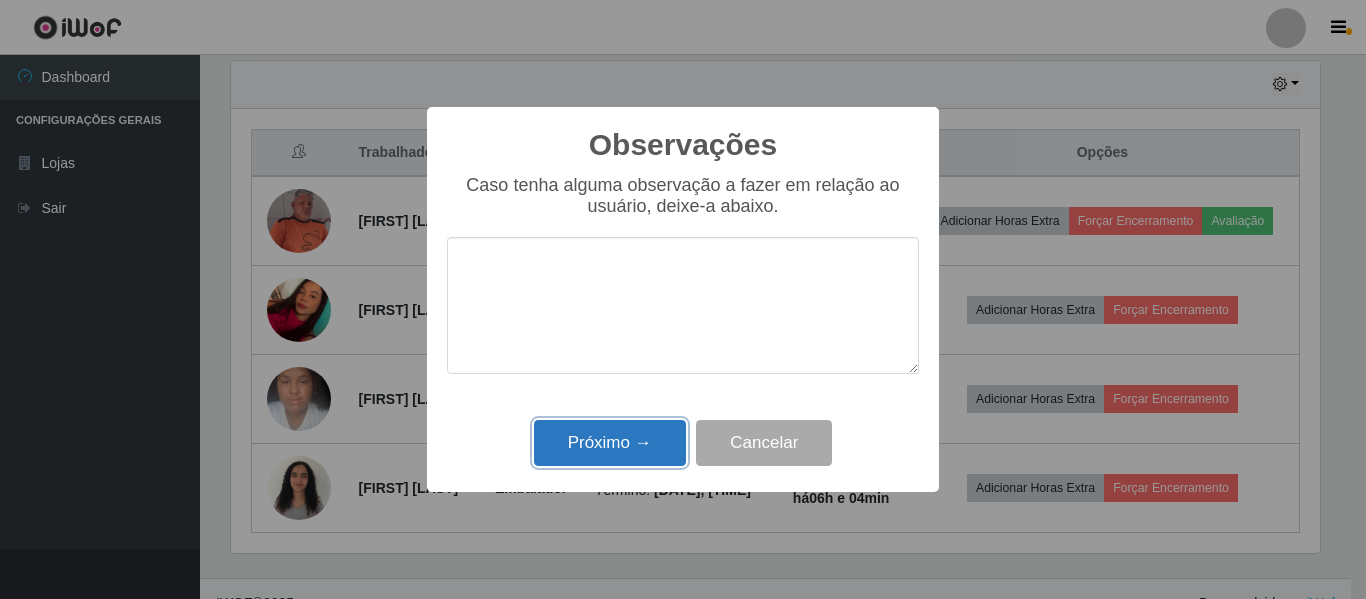 click on "Próximo →" at bounding box center (610, 443) 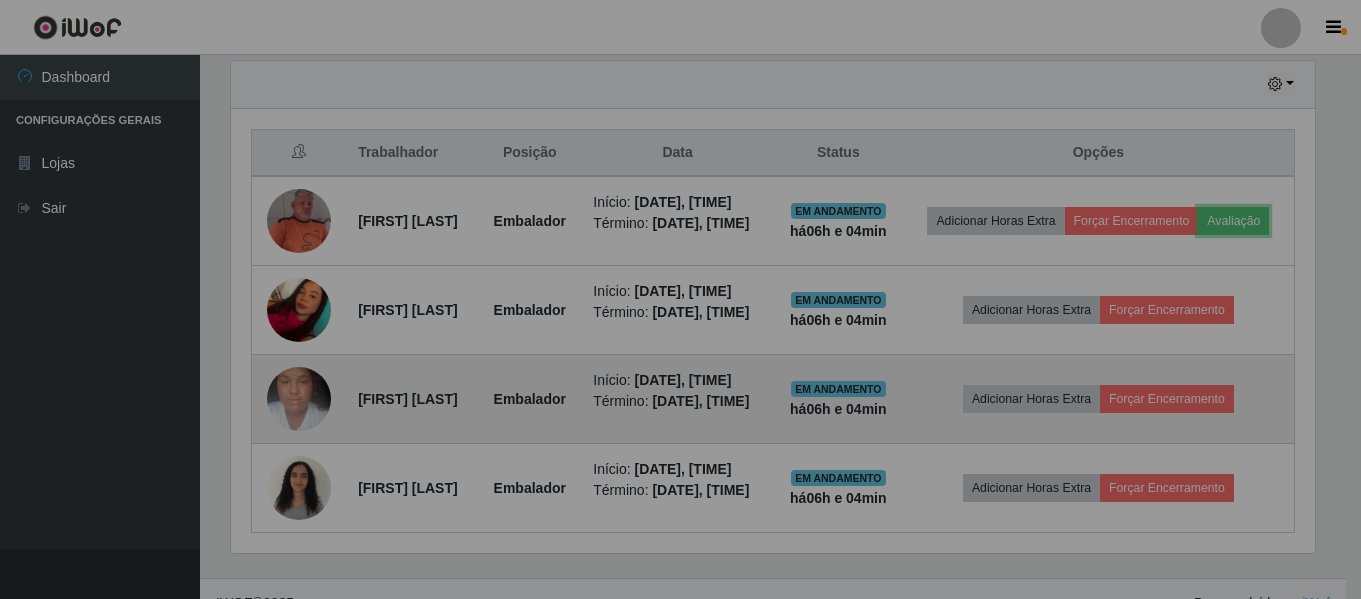scroll, scrollTop: 999585, scrollLeft: 998901, axis: both 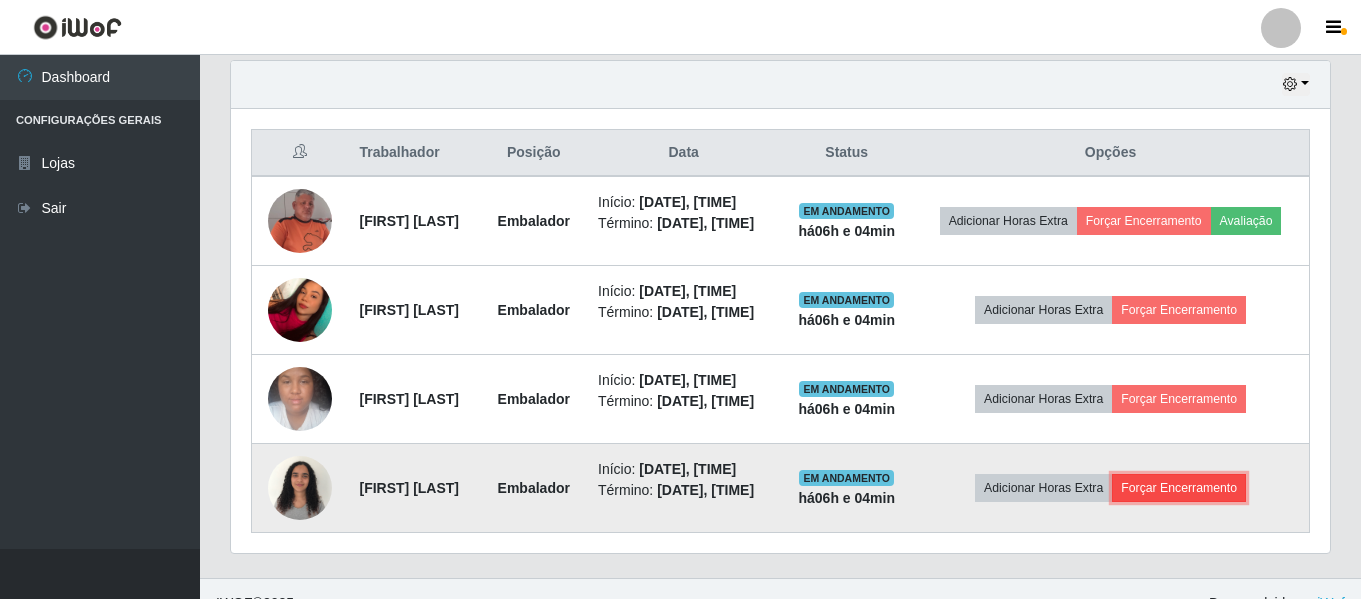 click on "Forçar Encerramento" at bounding box center (1179, 488) 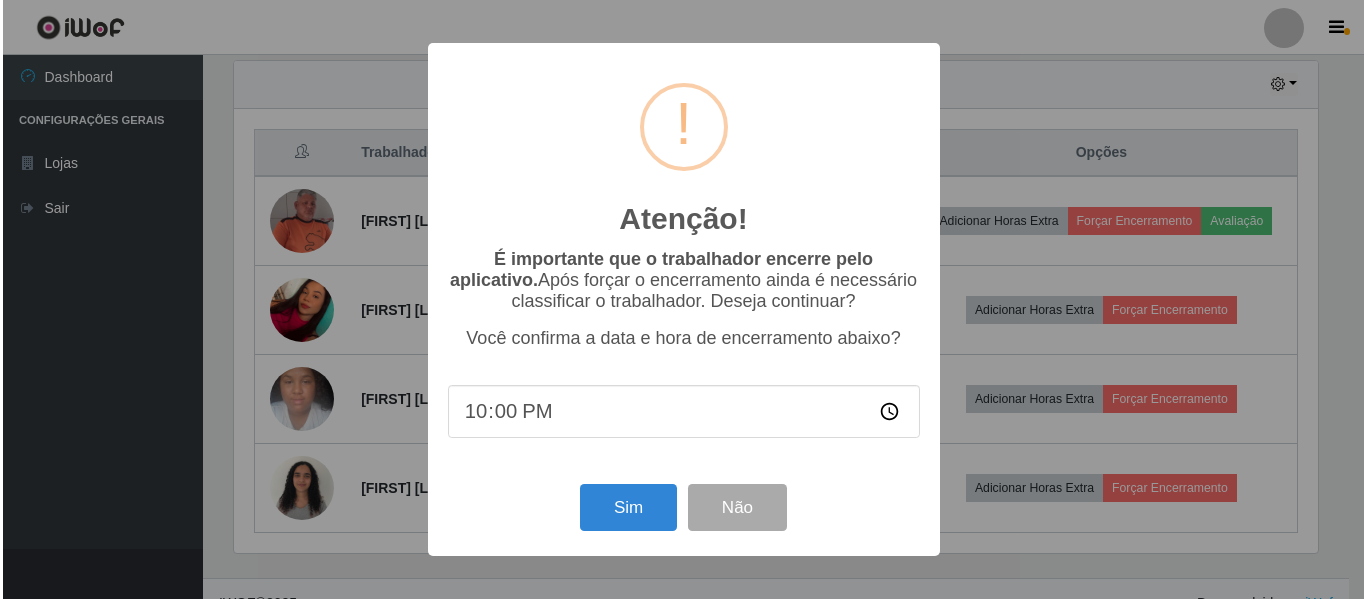 scroll, scrollTop: 999585, scrollLeft: 998911, axis: both 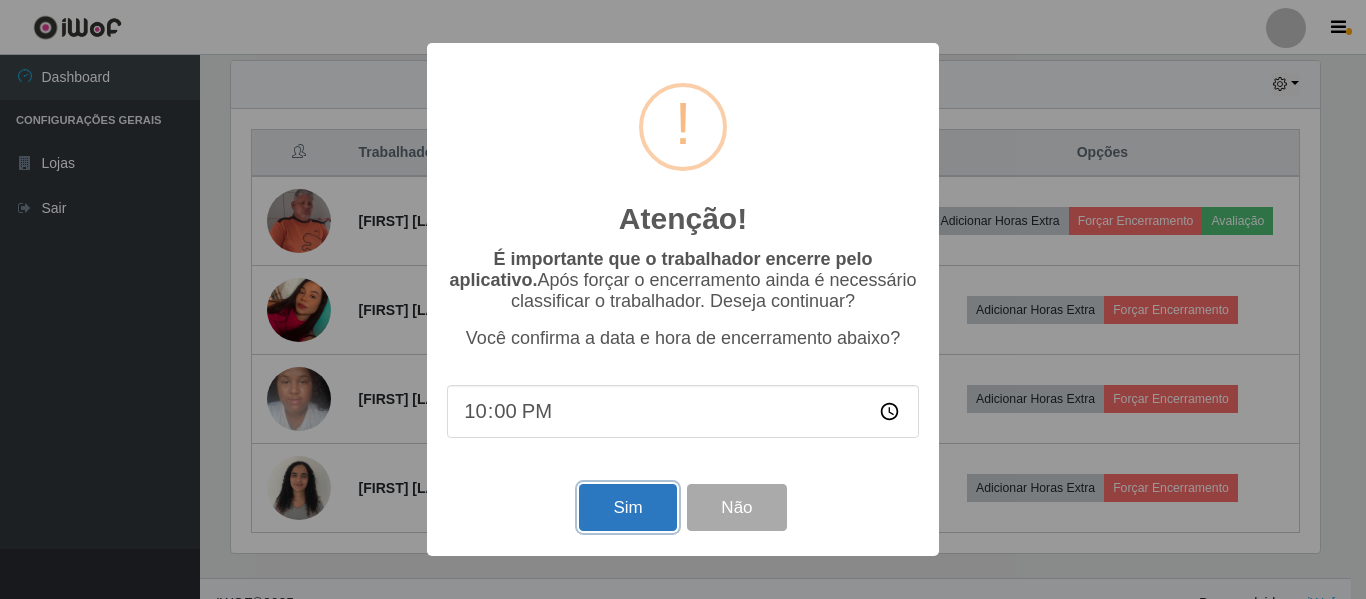click on "Sim" at bounding box center [627, 507] 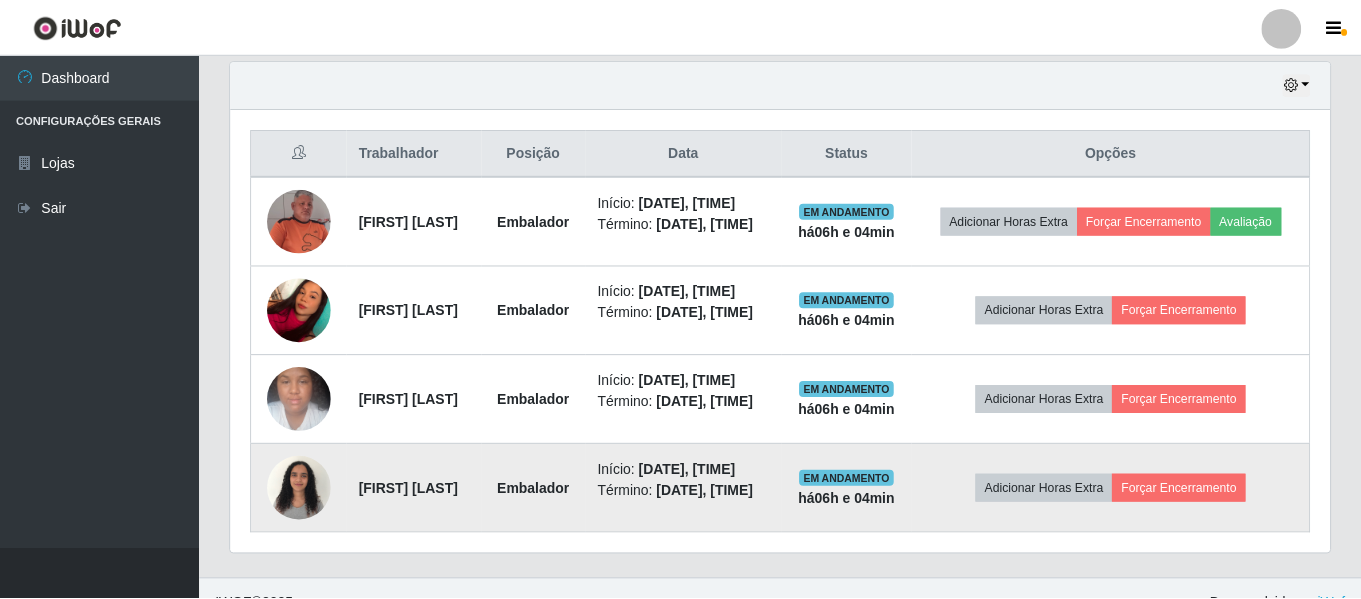 scroll, scrollTop: 999585, scrollLeft: 998901, axis: both 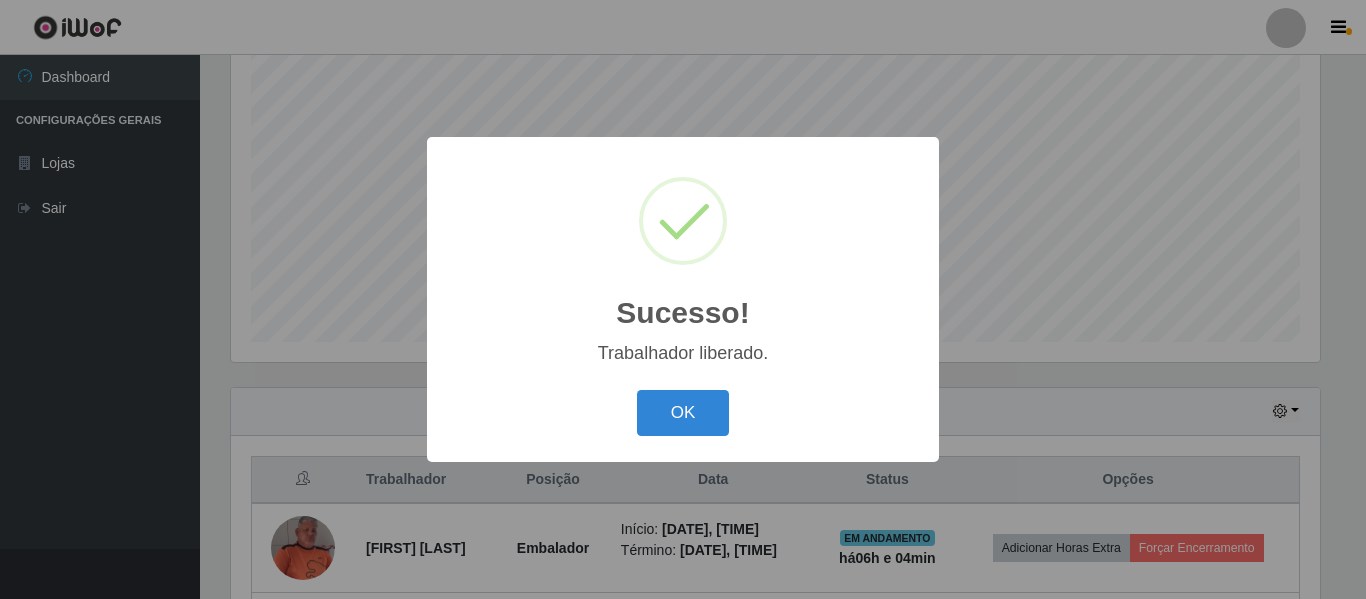 click on "OK Cancel" at bounding box center (683, 412) 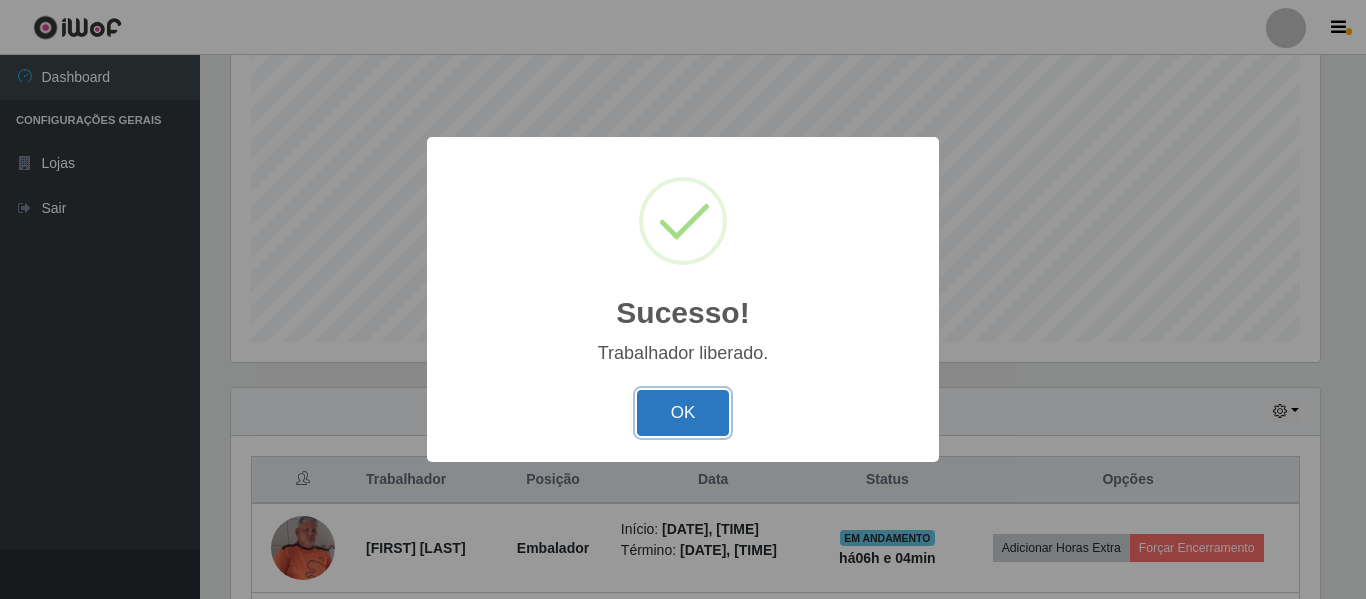 click on "OK" at bounding box center (683, 413) 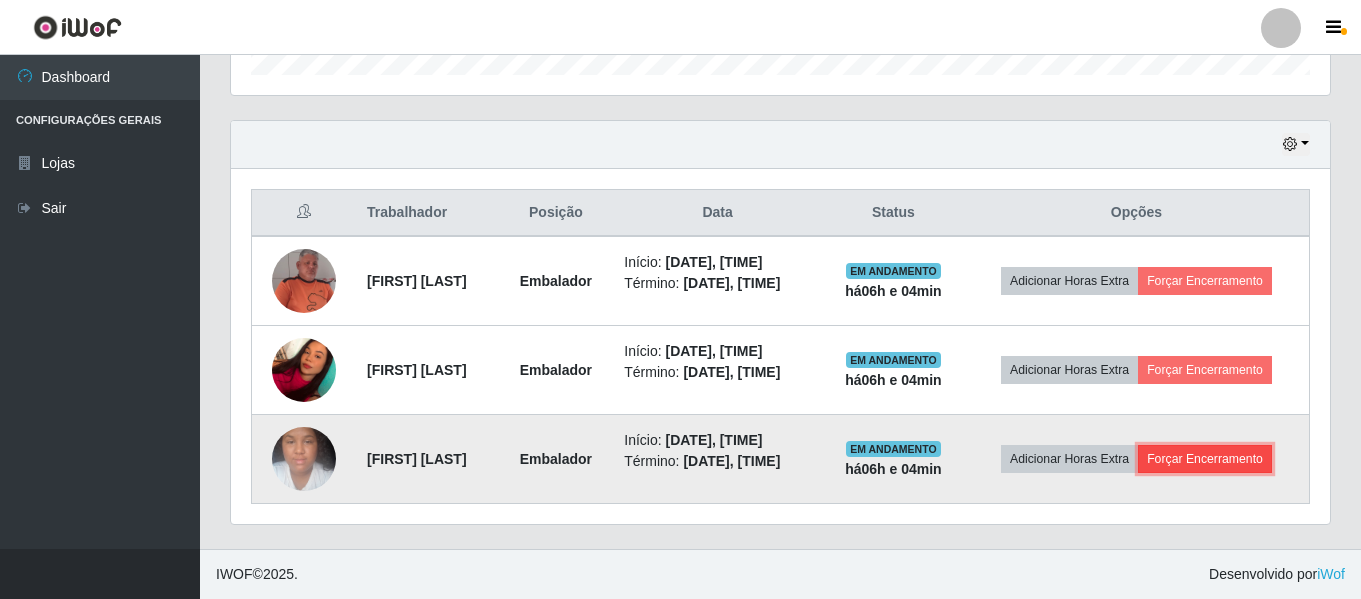 click on "Forçar Encerramento" at bounding box center (1205, 459) 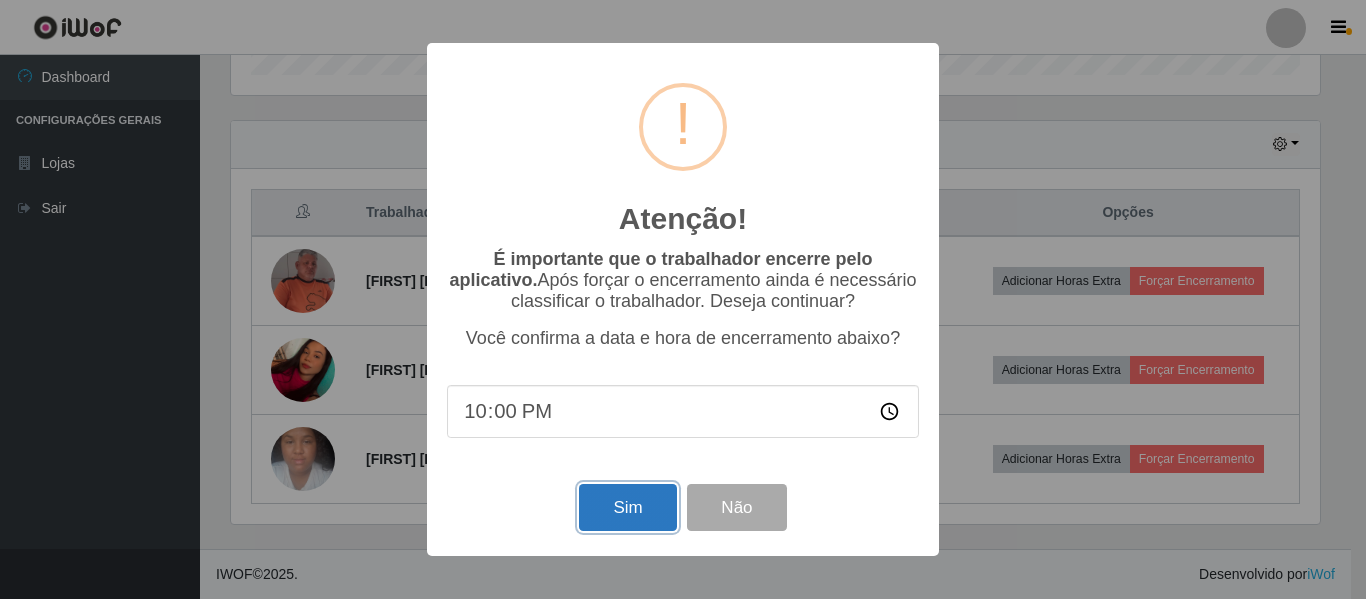 click on "Sim" at bounding box center [627, 507] 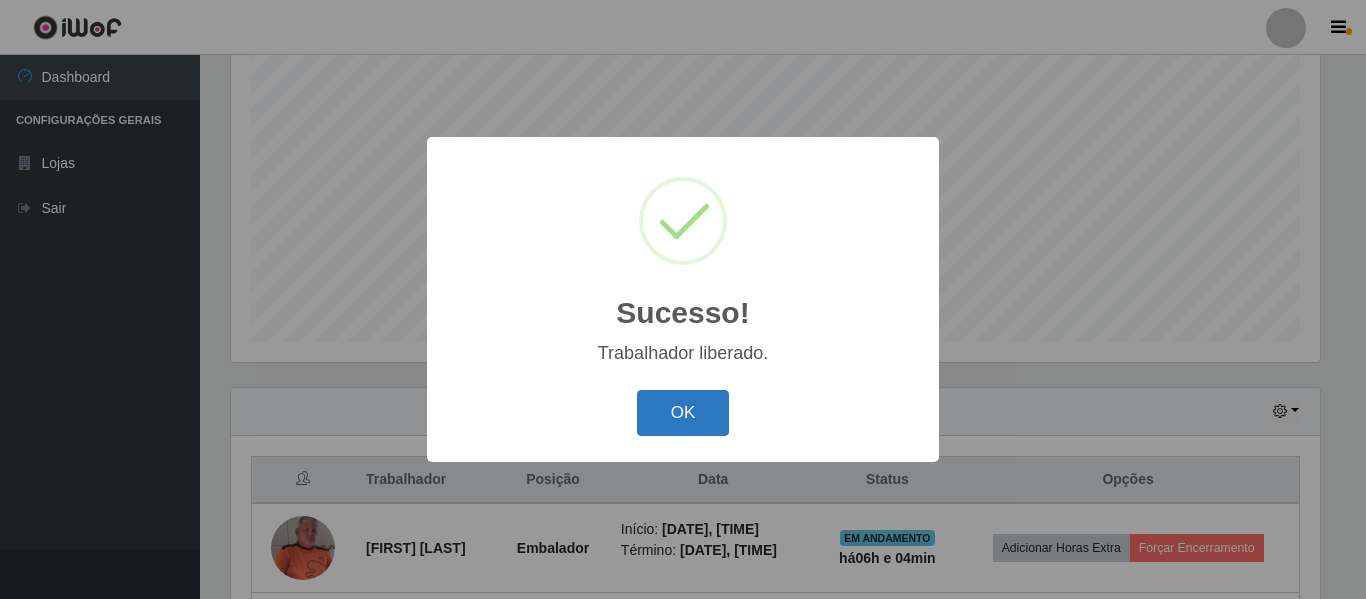 click on "OK" at bounding box center [683, 413] 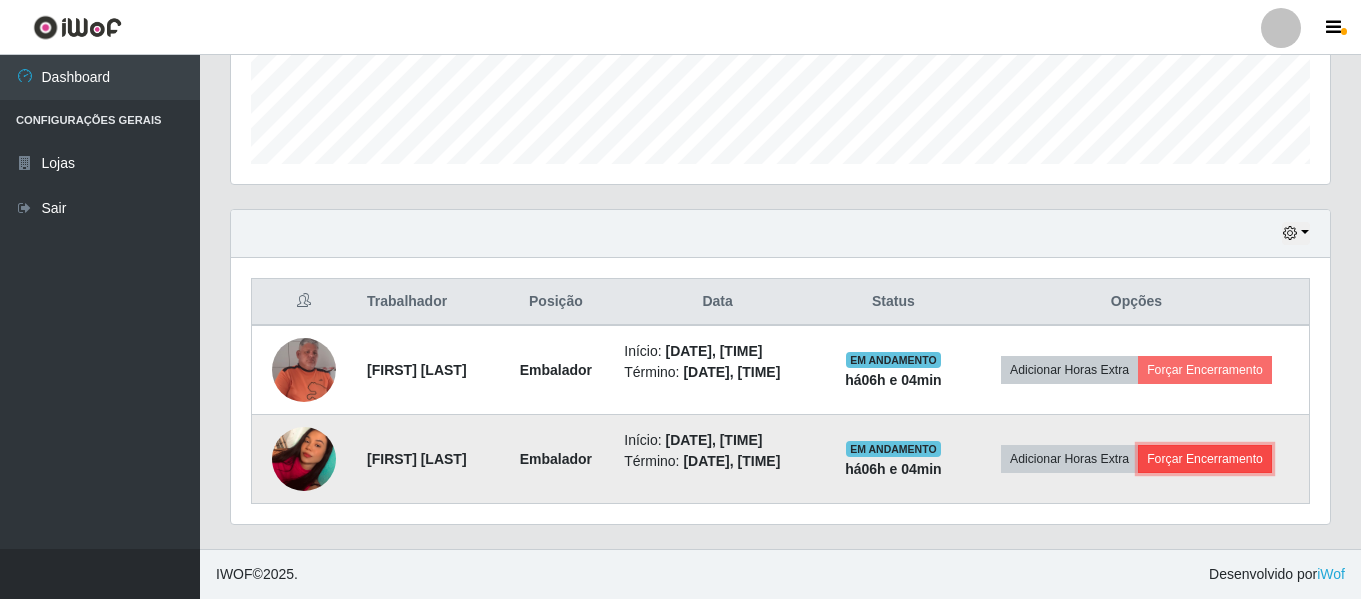 click on "Forçar Encerramento" at bounding box center (1205, 459) 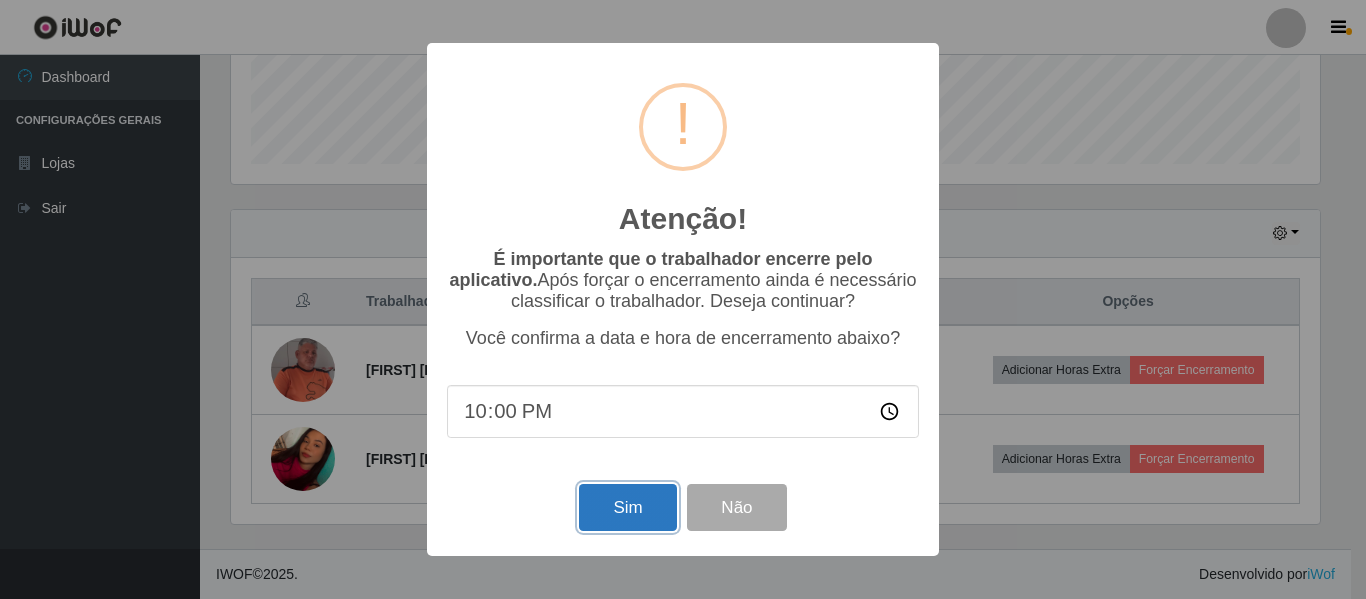 click on "Sim" at bounding box center (627, 507) 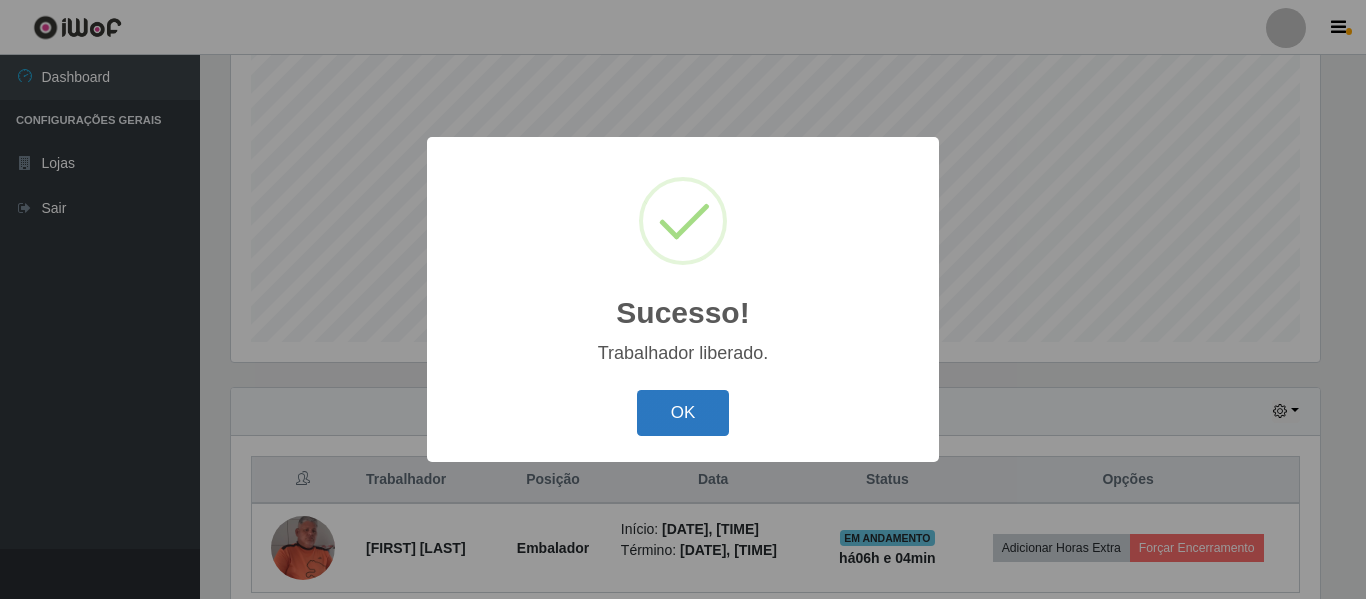click on "OK" at bounding box center (683, 413) 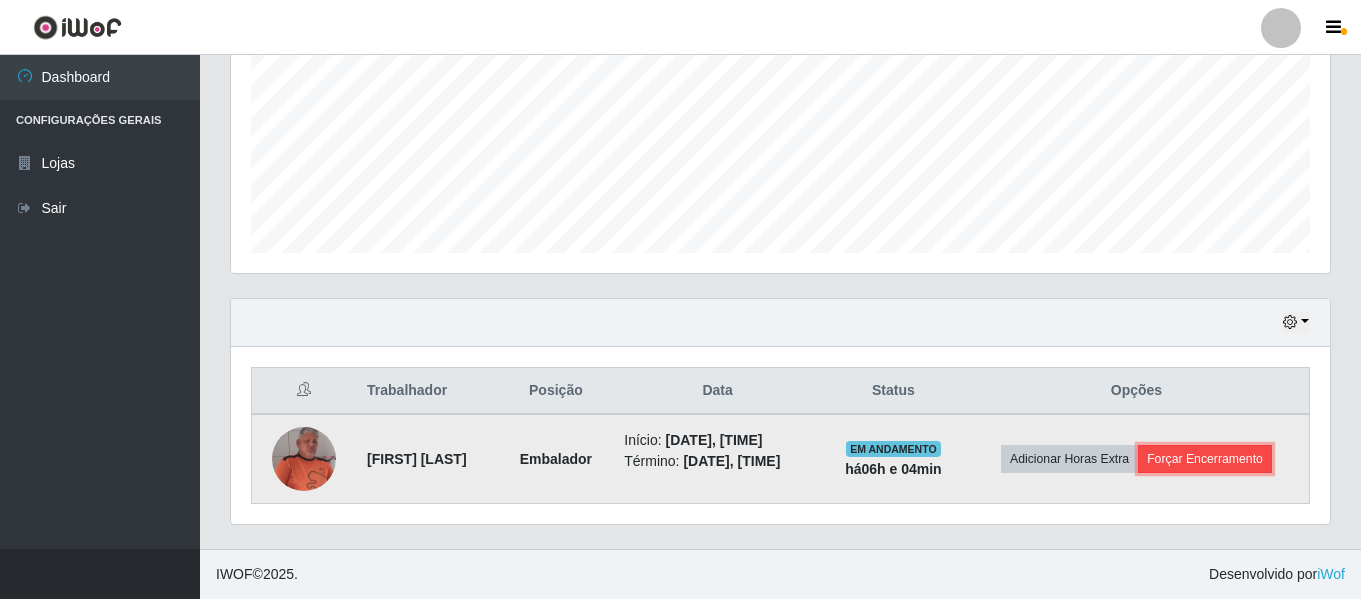 click on "Forçar Encerramento" at bounding box center [1205, 459] 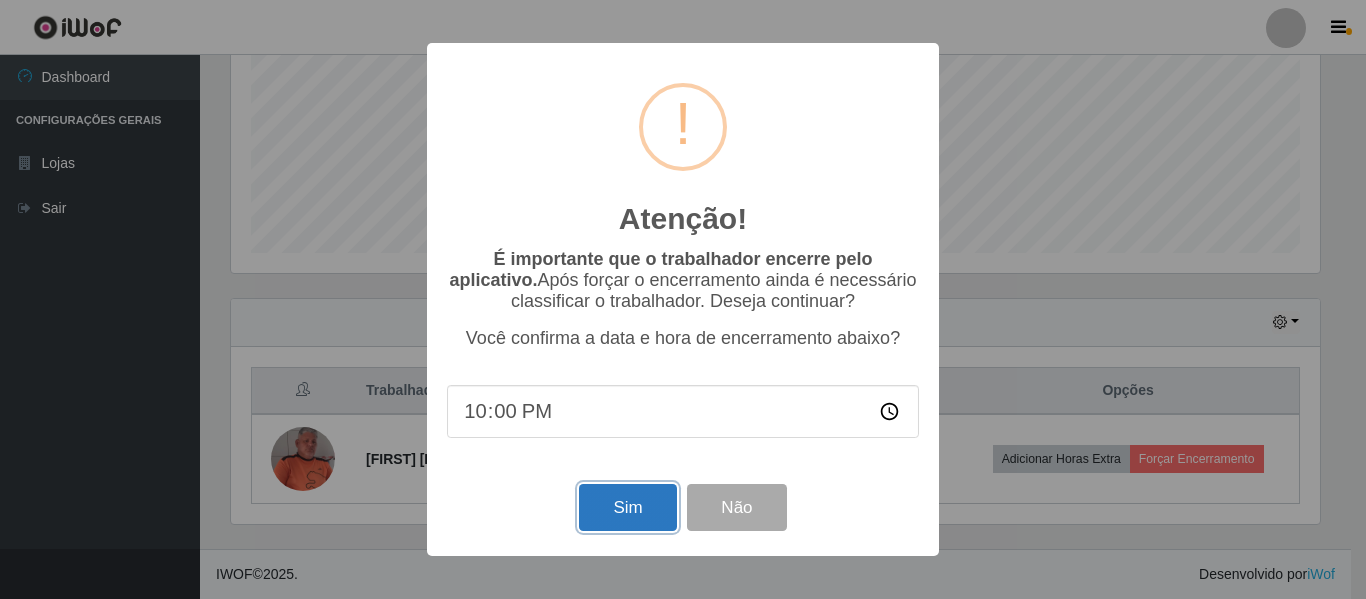 click on "Sim" at bounding box center [627, 507] 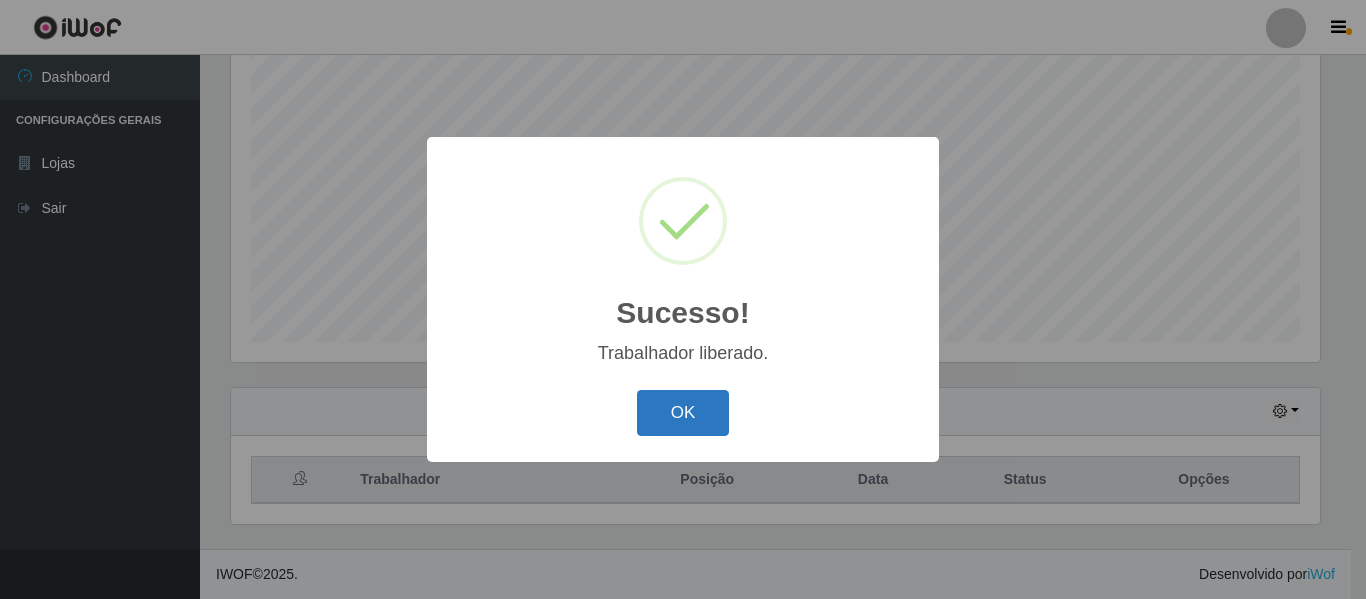 click on "OK" at bounding box center [683, 413] 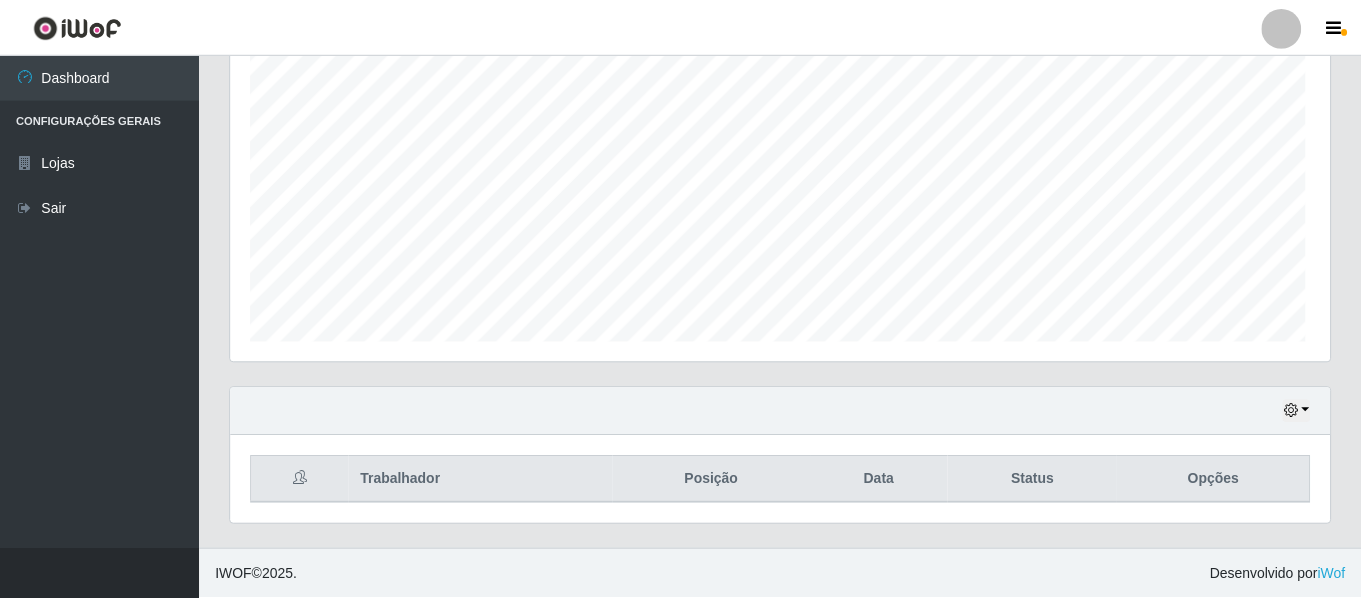 scroll, scrollTop: 999585, scrollLeft: 998901, axis: both 